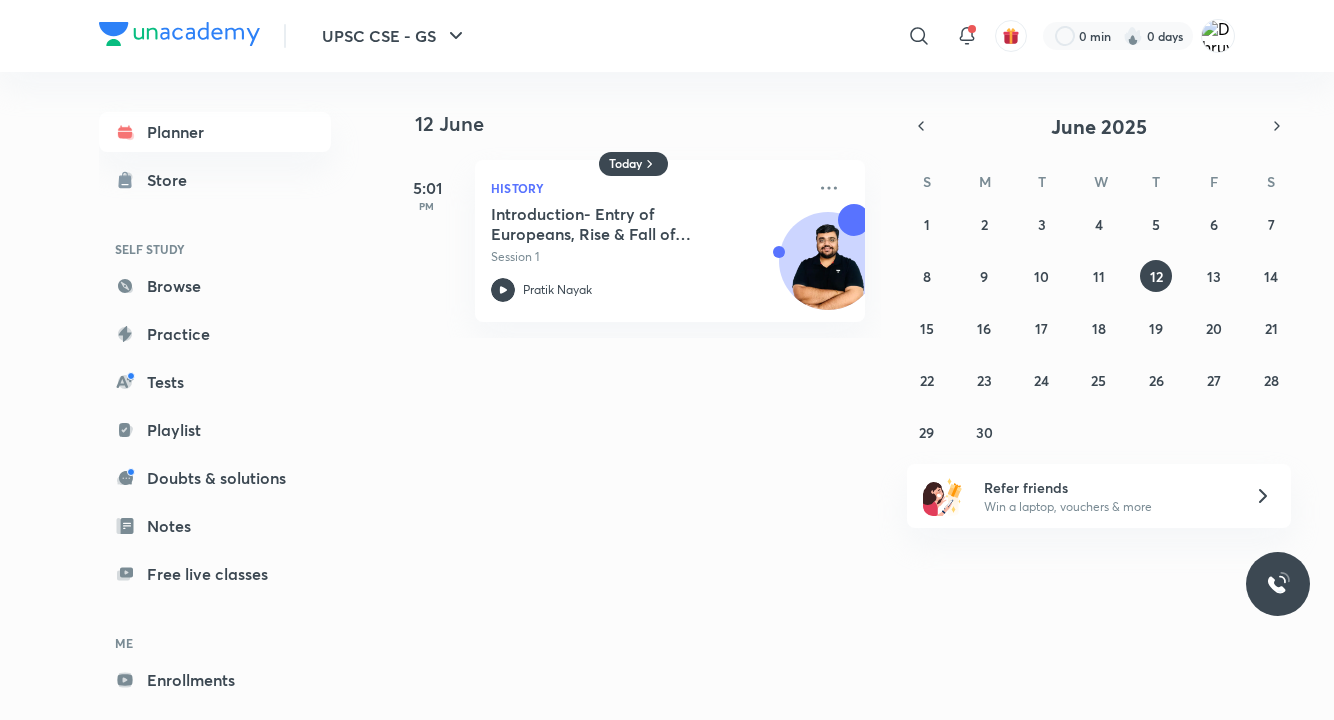scroll, scrollTop: 0, scrollLeft: 0, axis: both 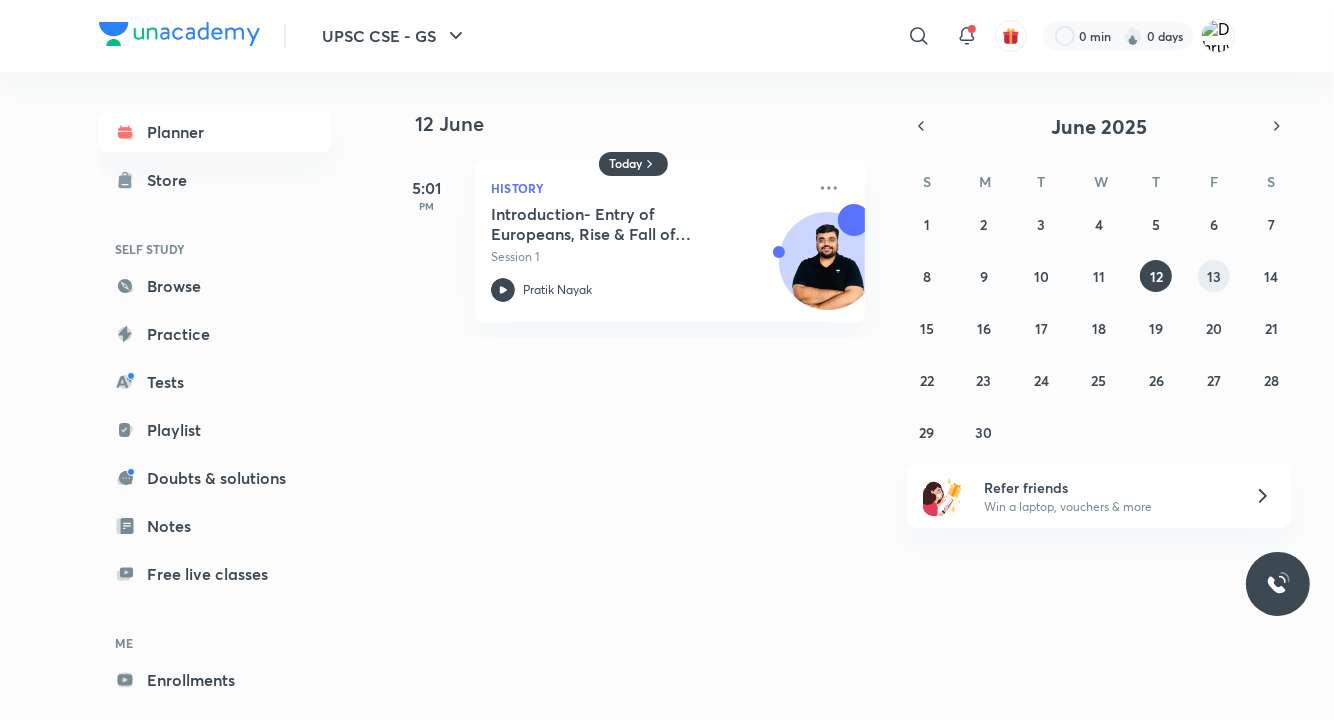 click on "13" at bounding box center (1214, 276) 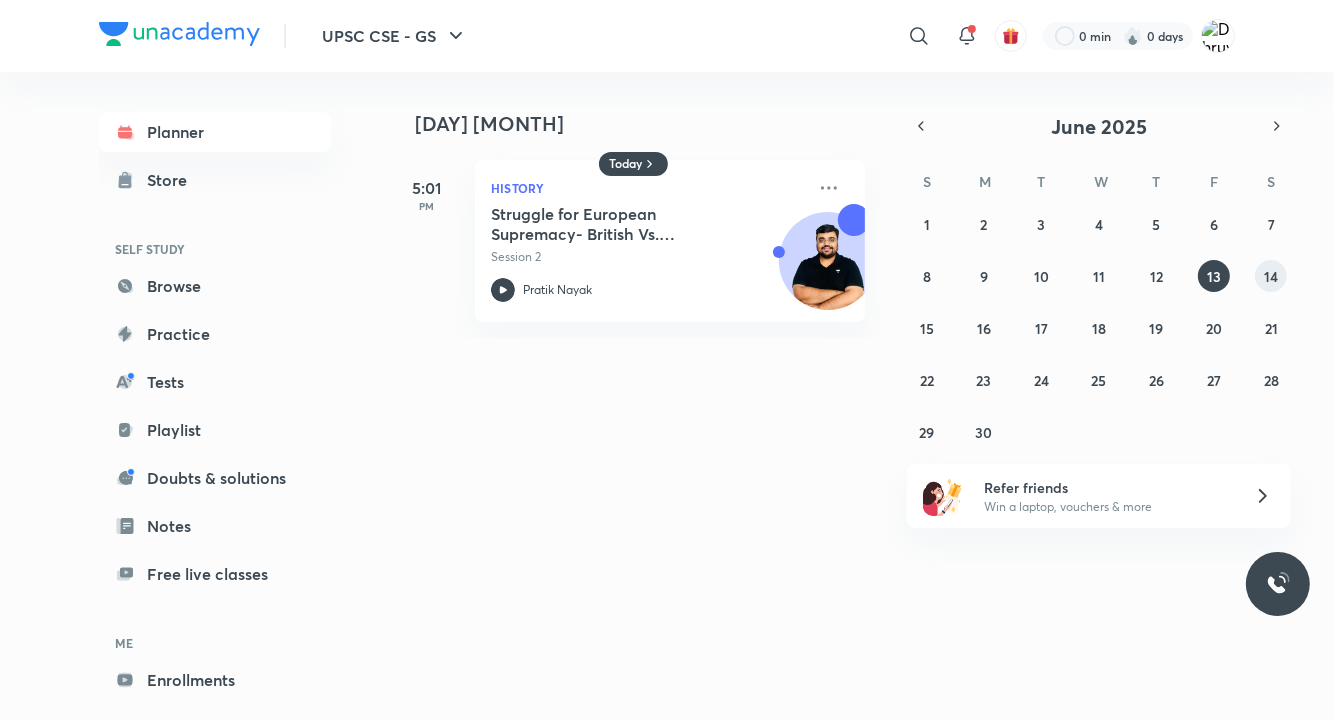 click on "14" at bounding box center [1271, 276] 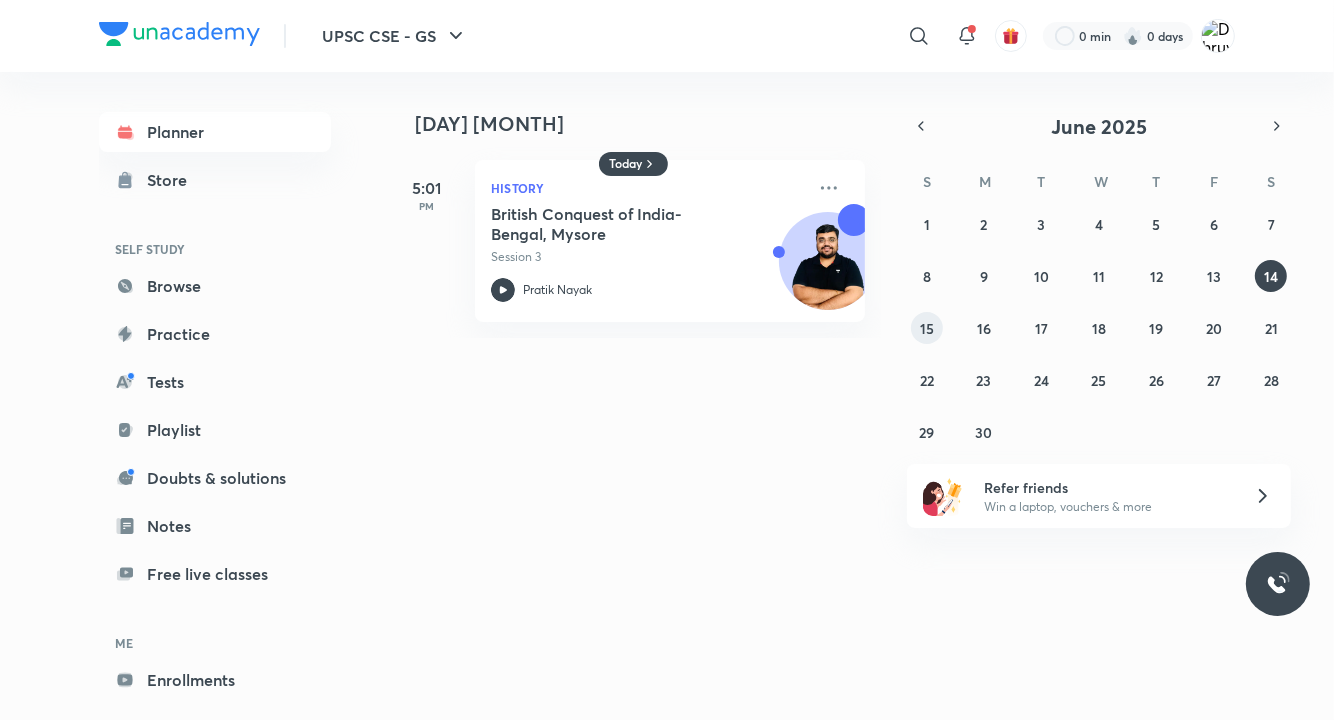 click on "15" at bounding box center (927, 328) 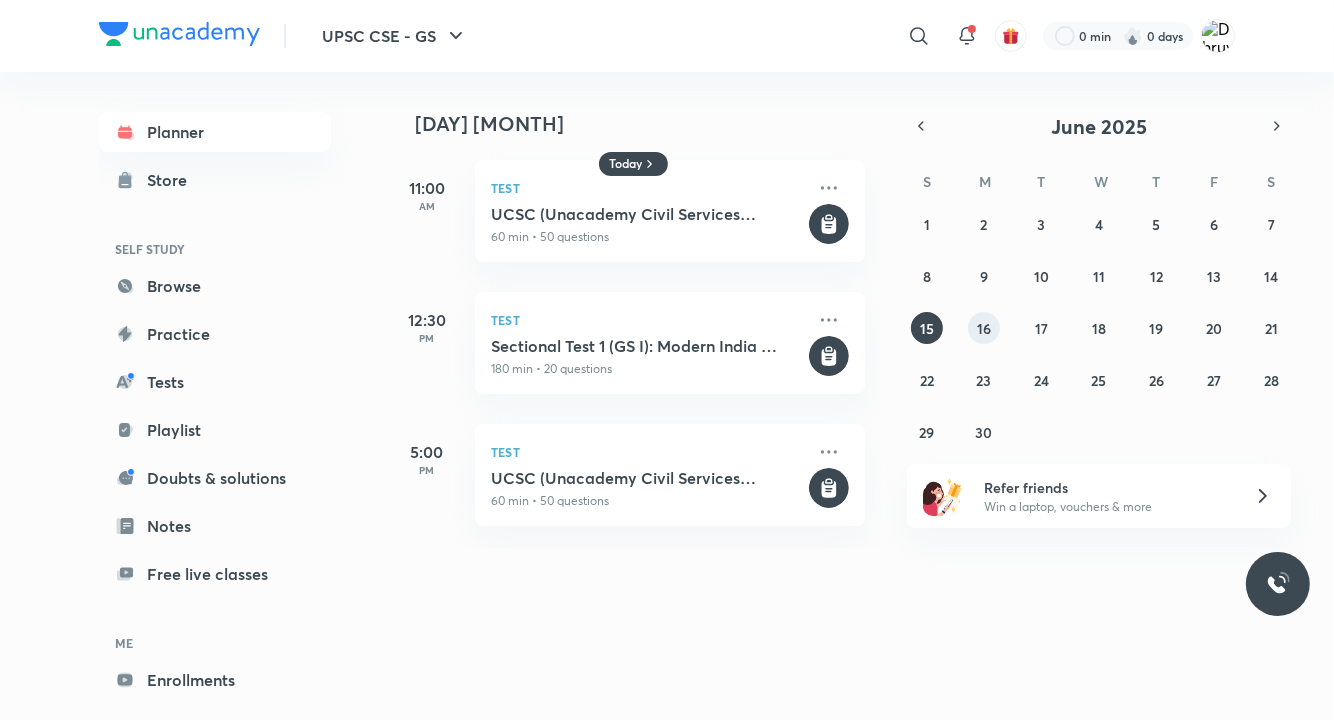 click on "16" at bounding box center (984, 328) 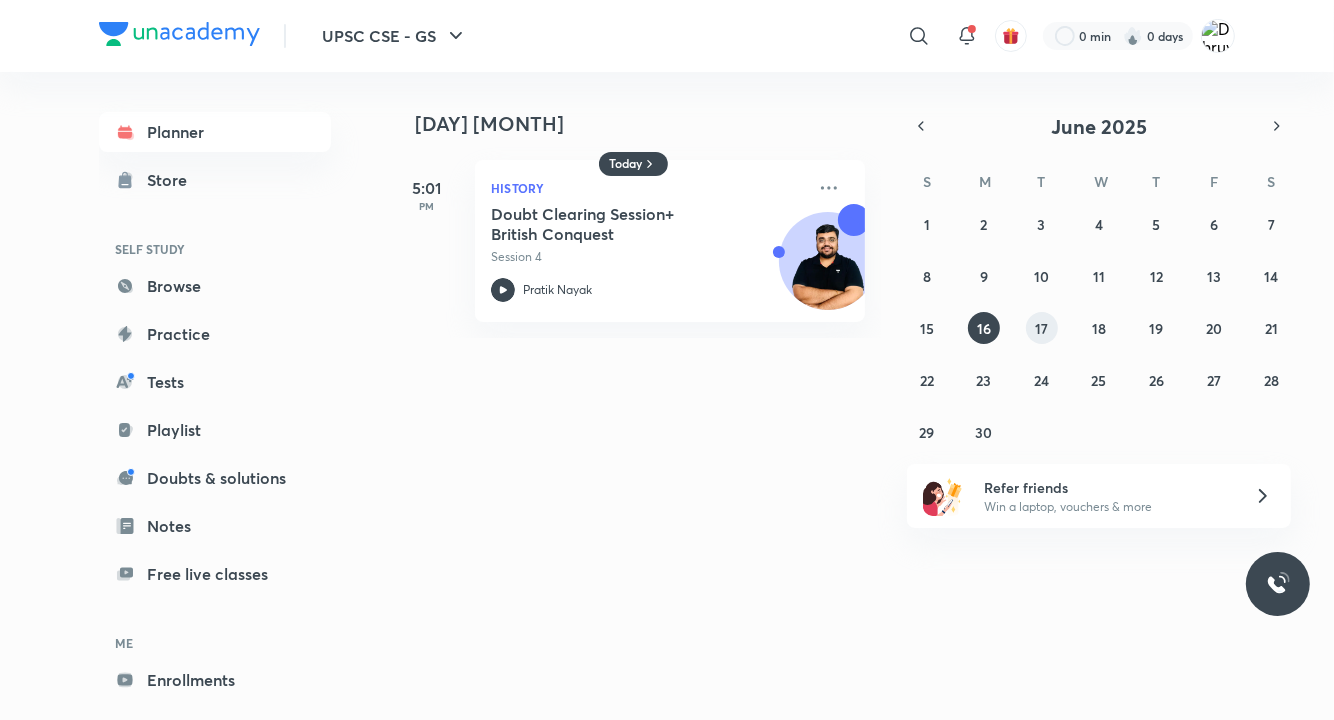 click on "17" at bounding box center [1042, 328] 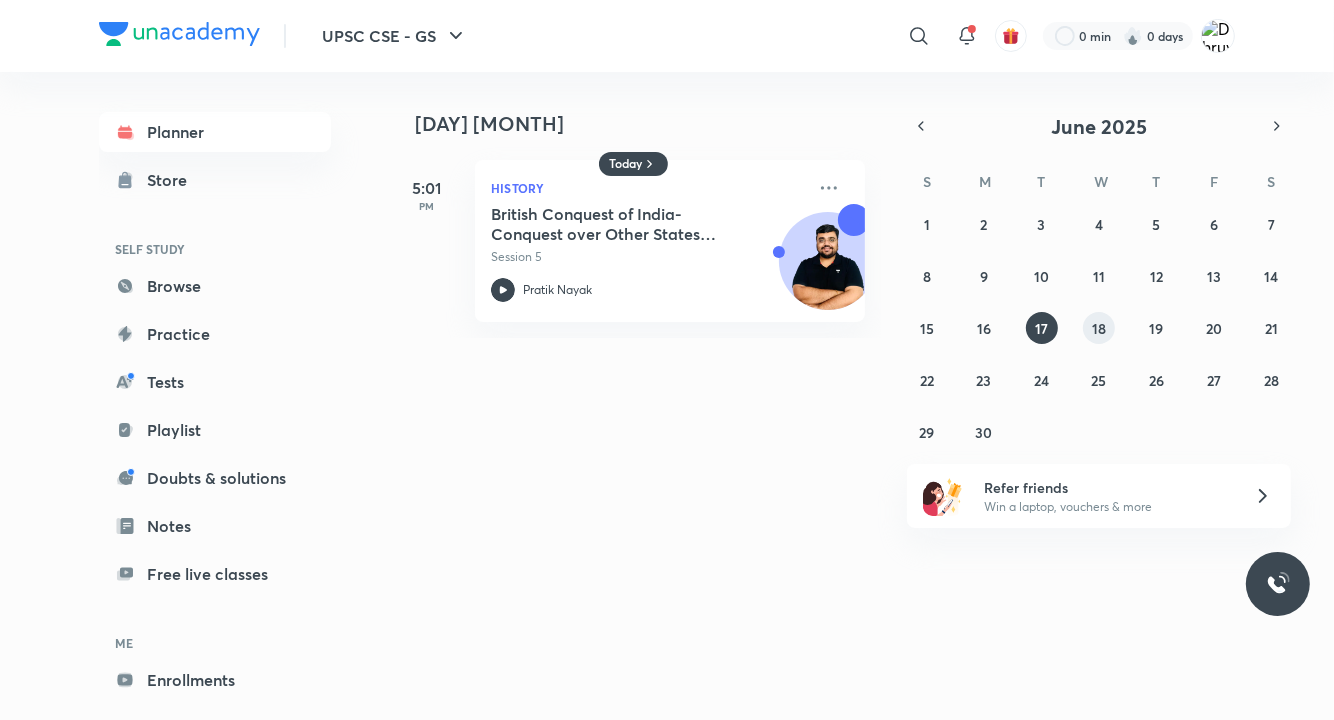 click on "18" at bounding box center (1099, 328) 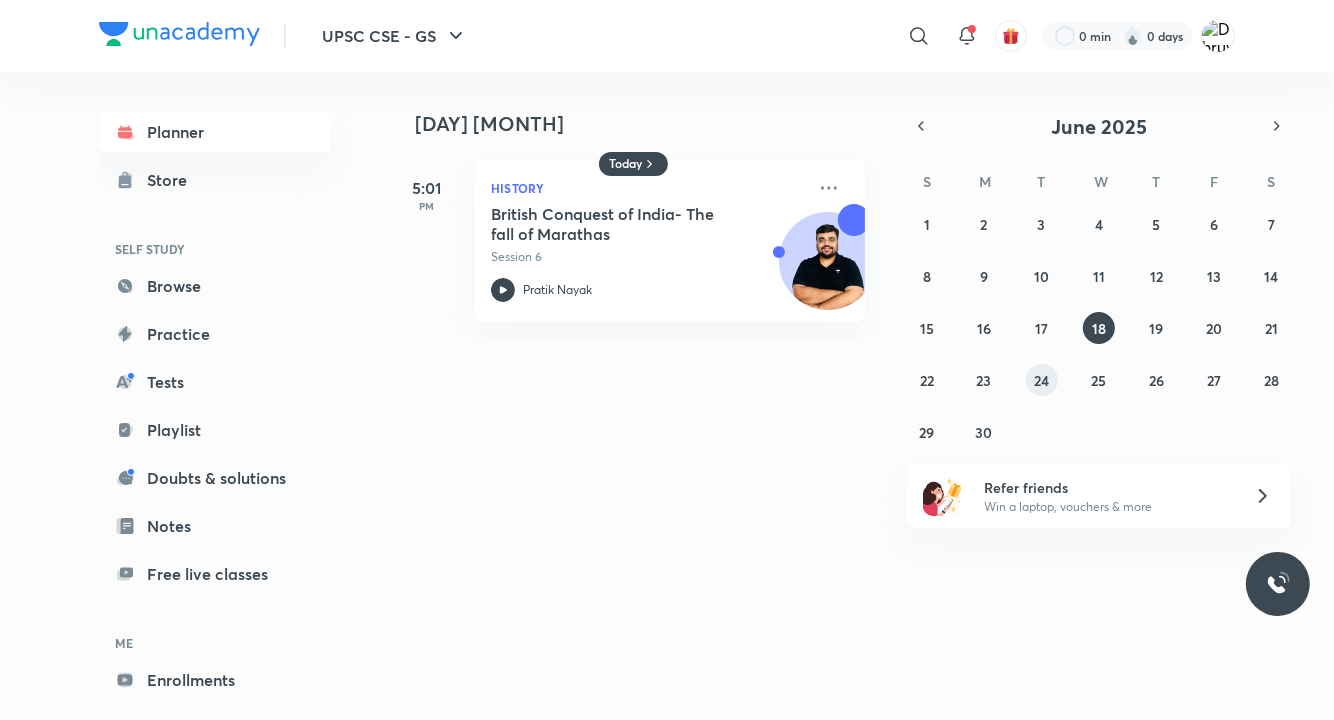 click on "24" at bounding box center [1042, 380] 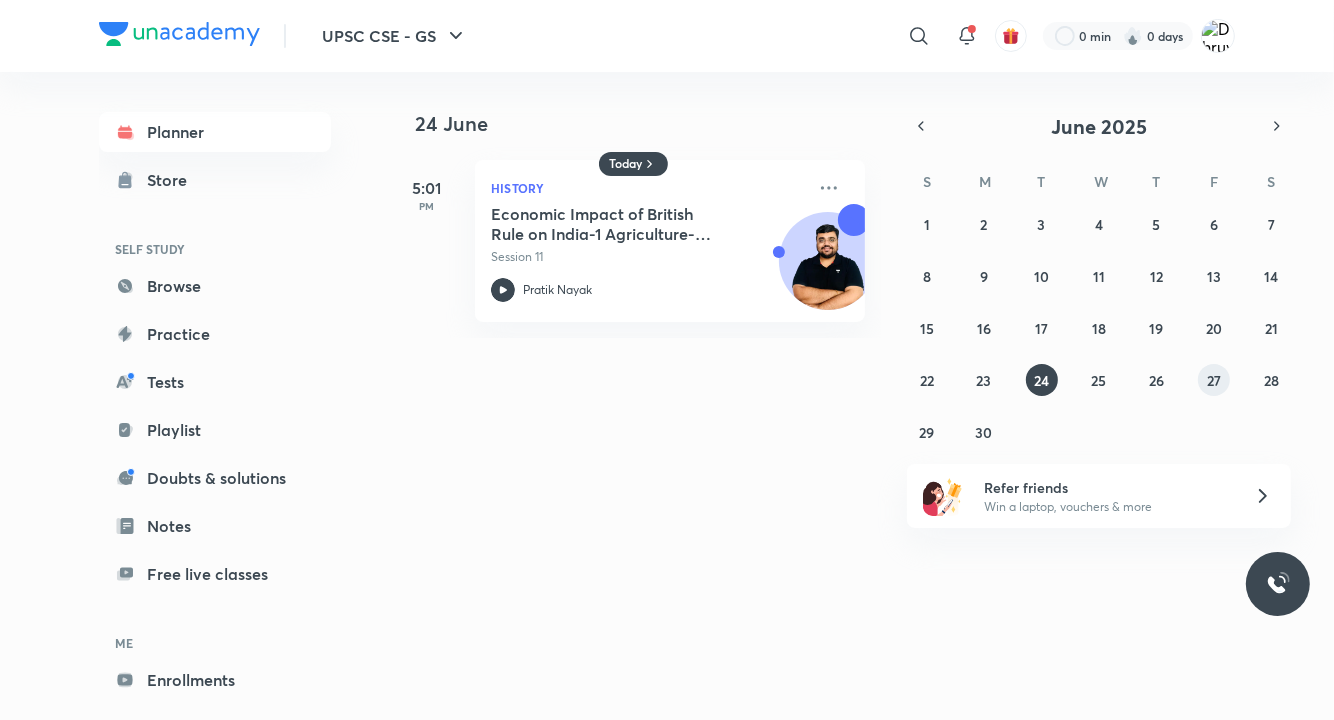 click on "27" at bounding box center [1214, 380] 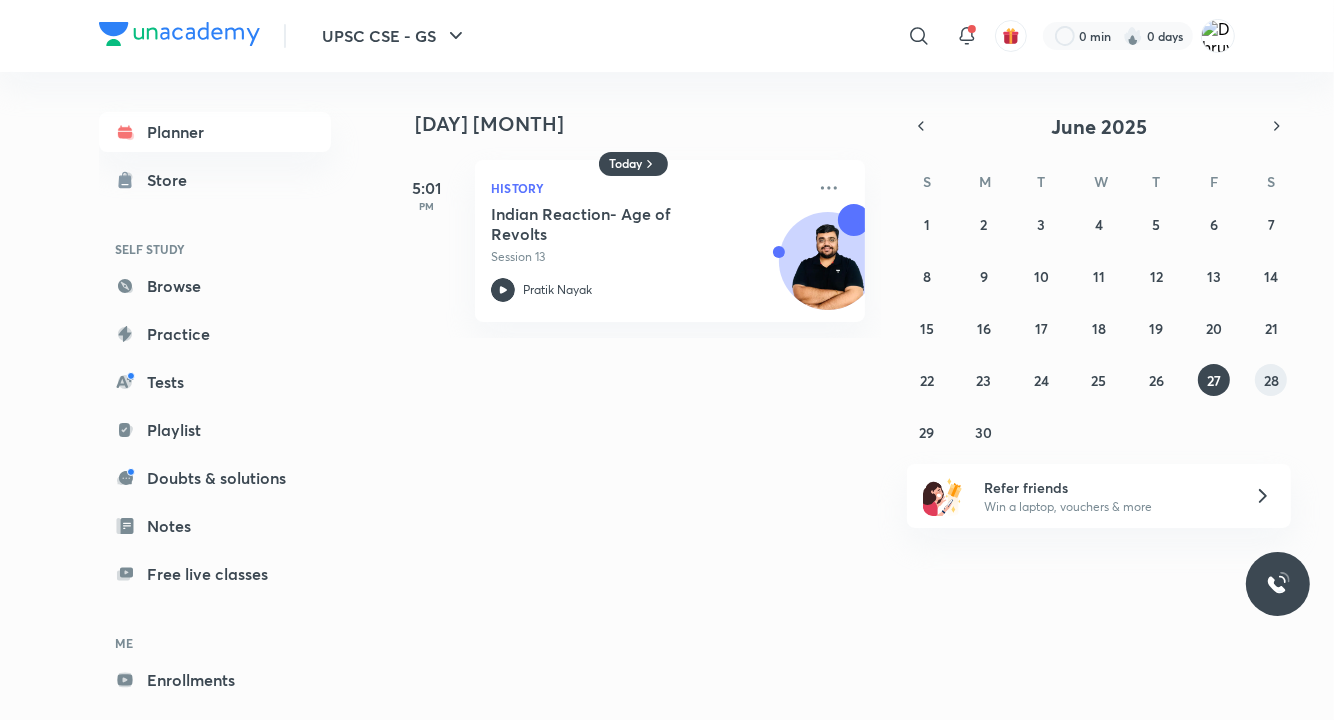 click on "28" at bounding box center (1271, 380) 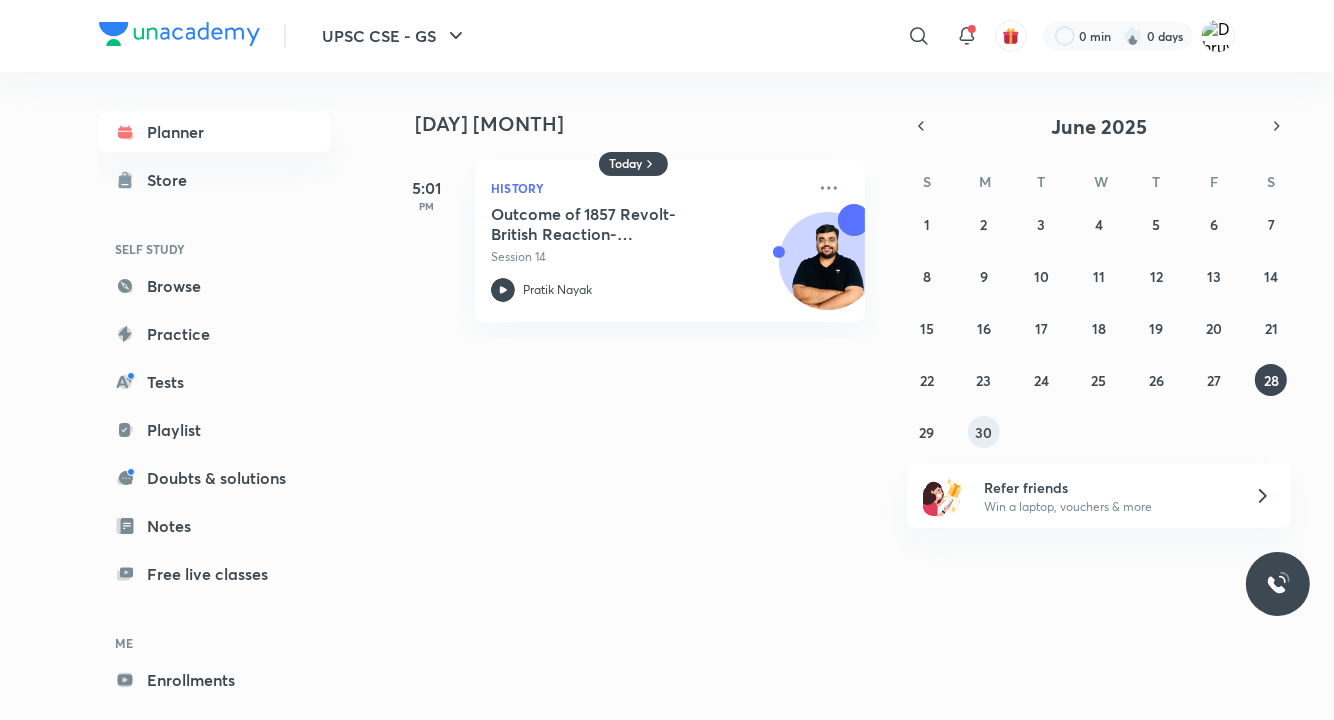 click on "30" at bounding box center [984, 432] 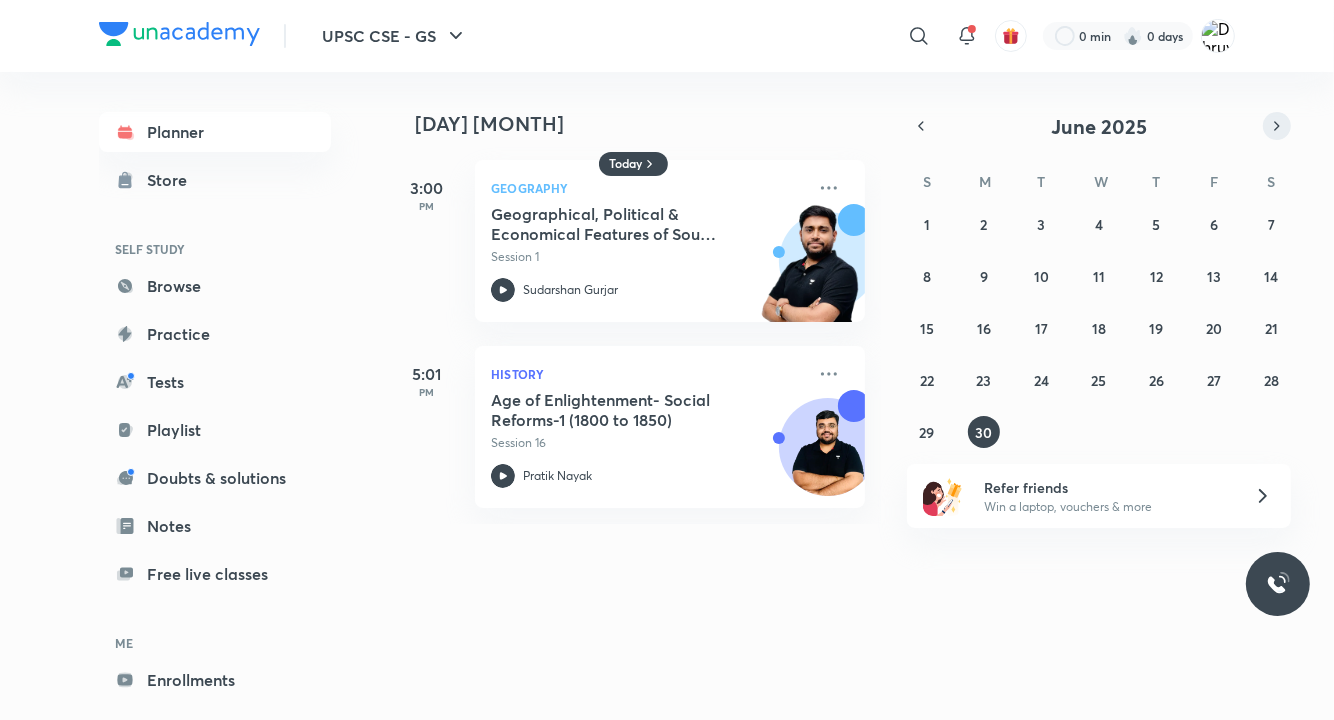 click 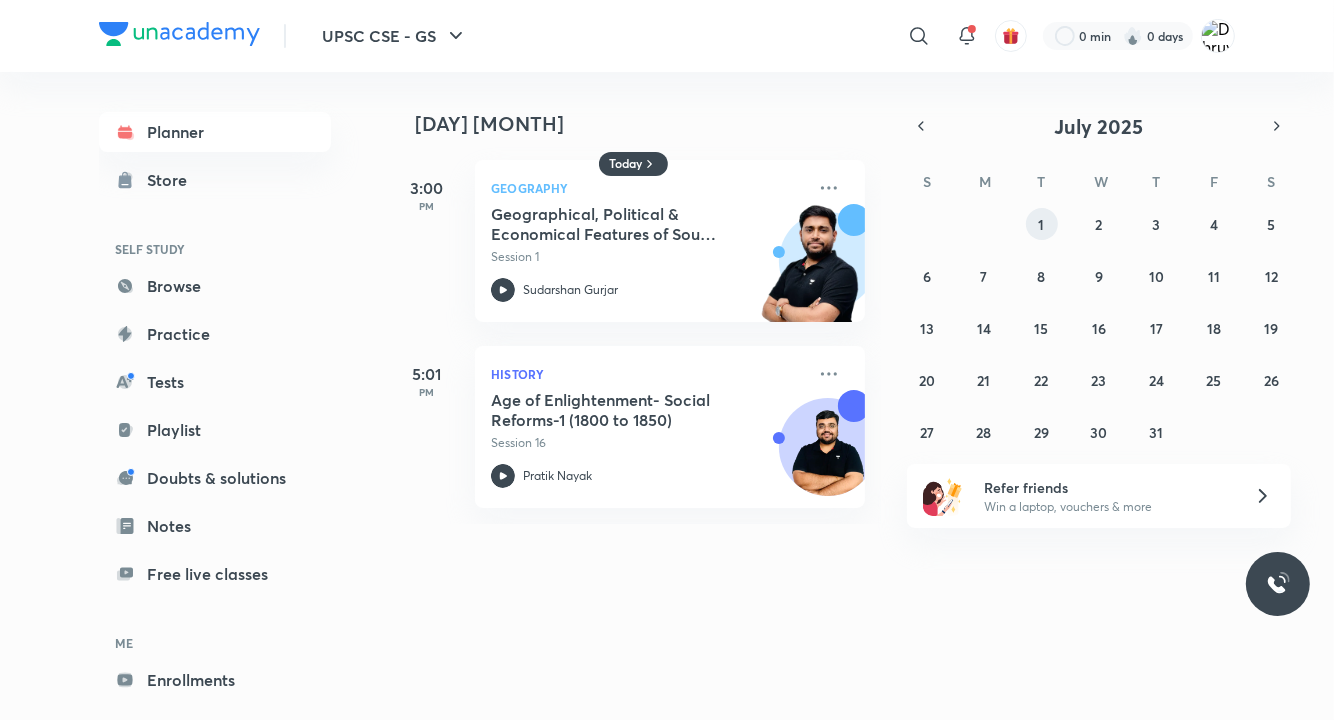 click on "1" at bounding box center [1042, 224] 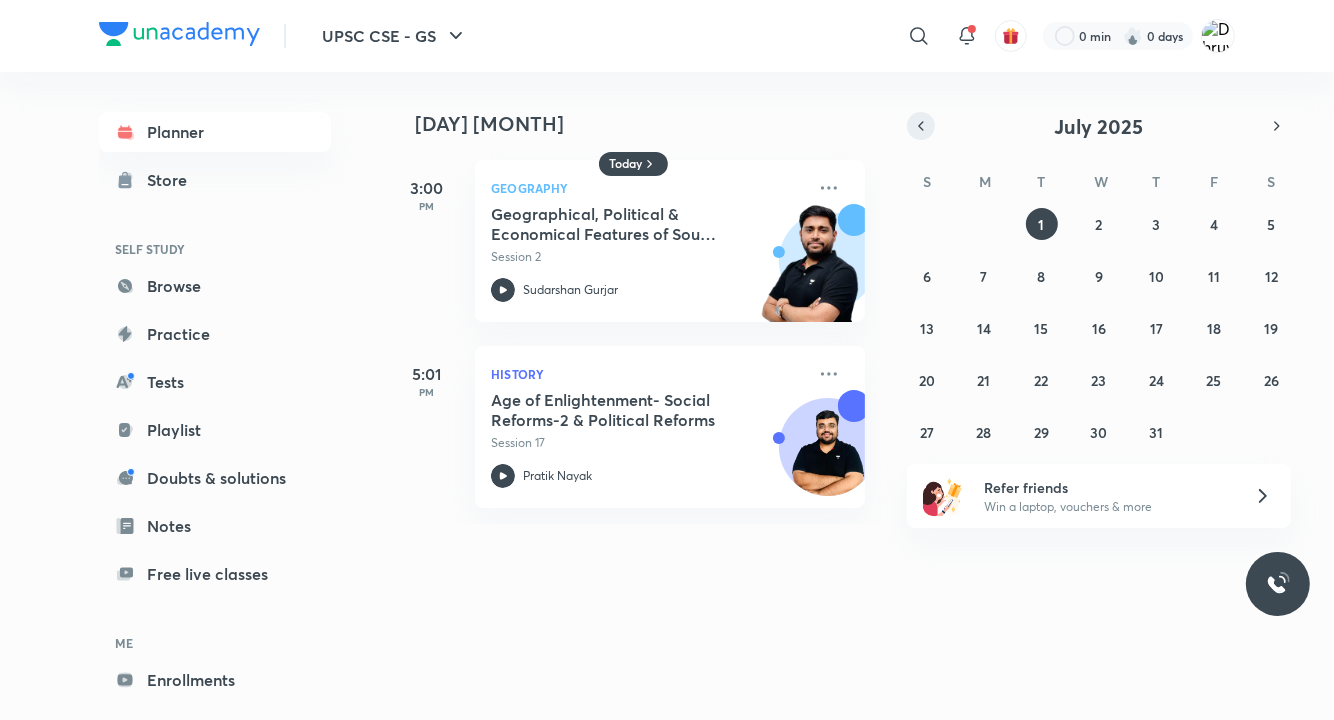 click 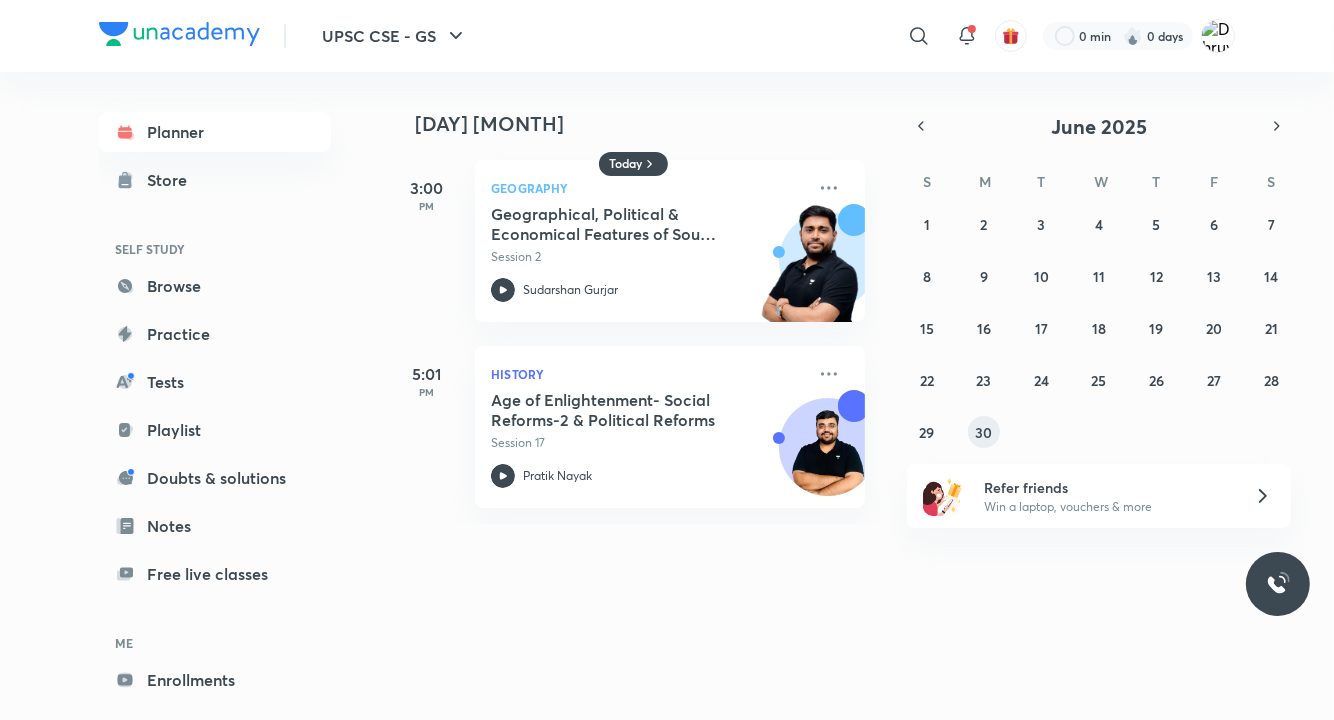 click on "30" at bounding box center (984, 432) 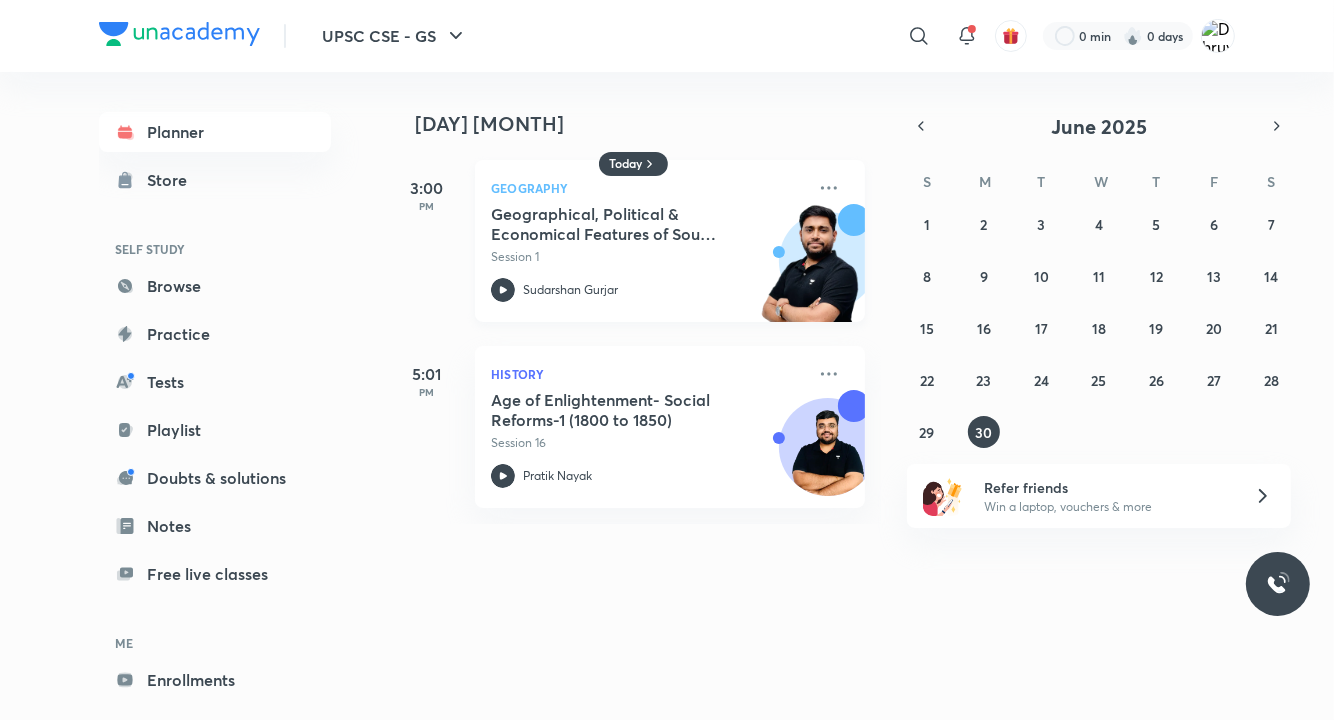 click on "Geographical, Political & Economical Features of South America - I" at bounding box center [615, 224] 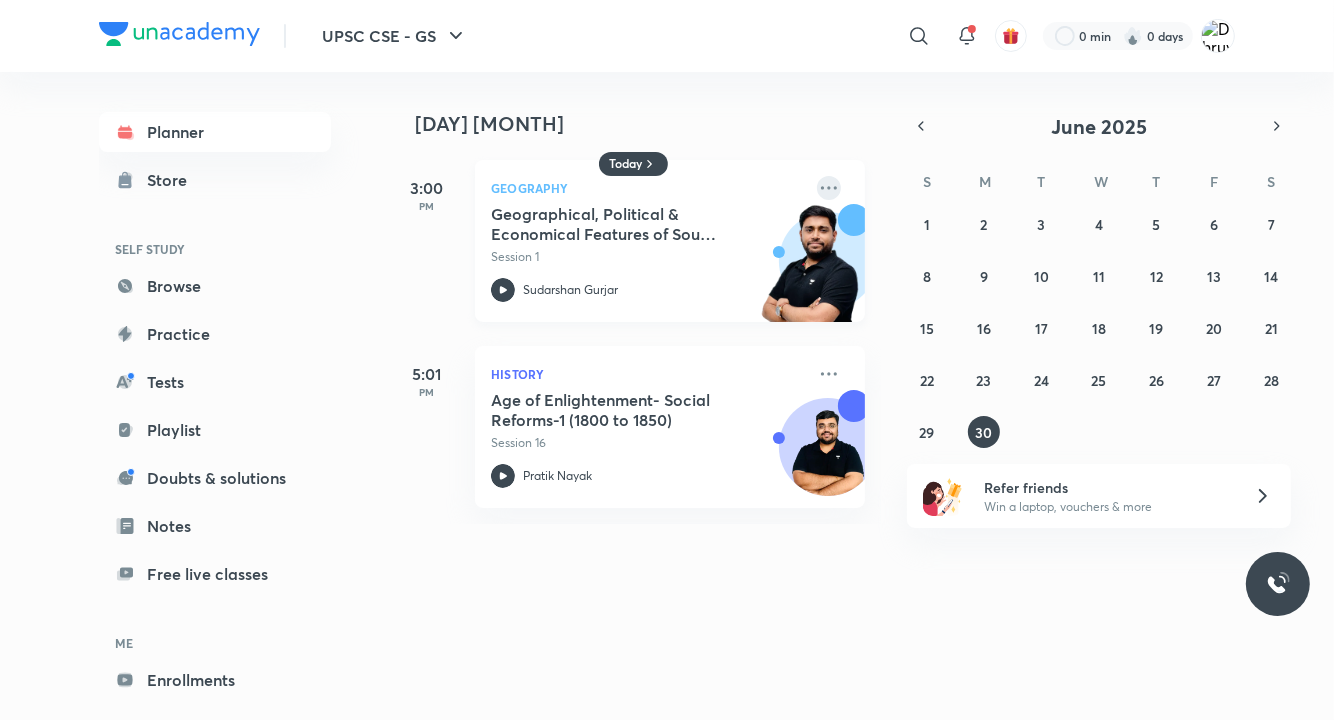 click 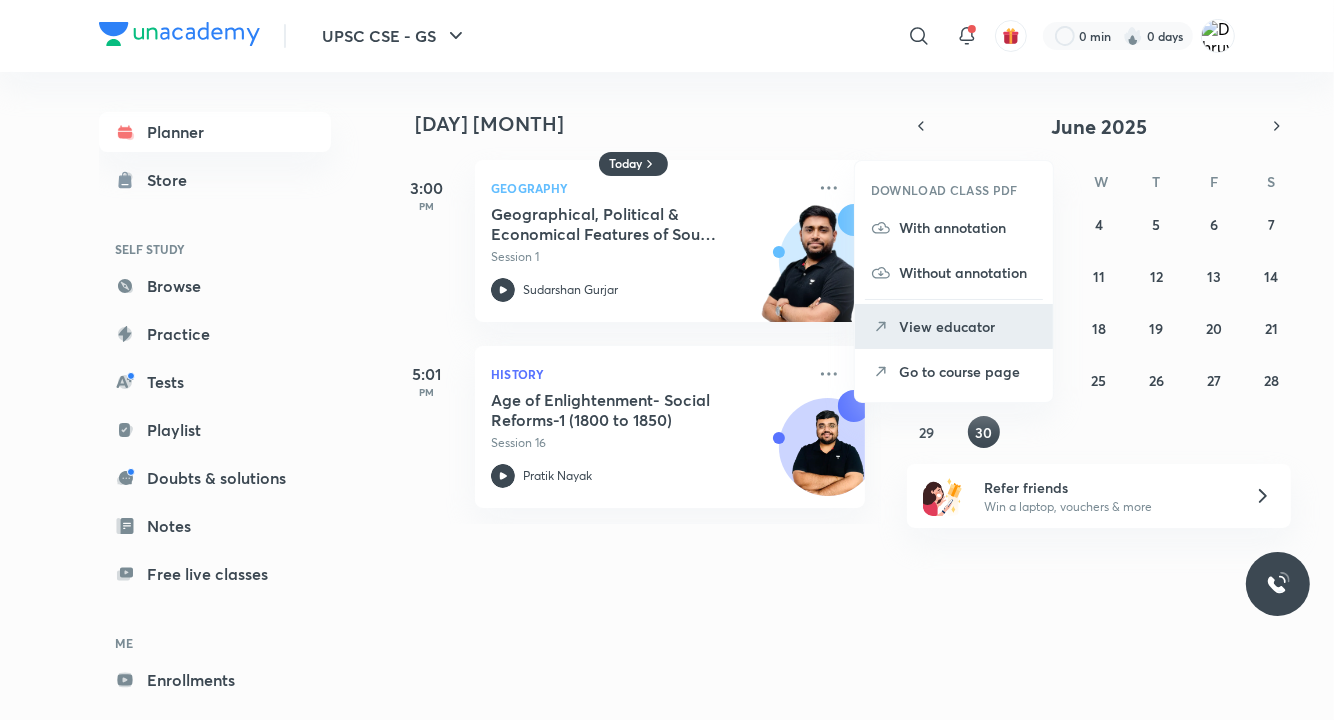 click on "View educator" at bounding box center [954, 326] 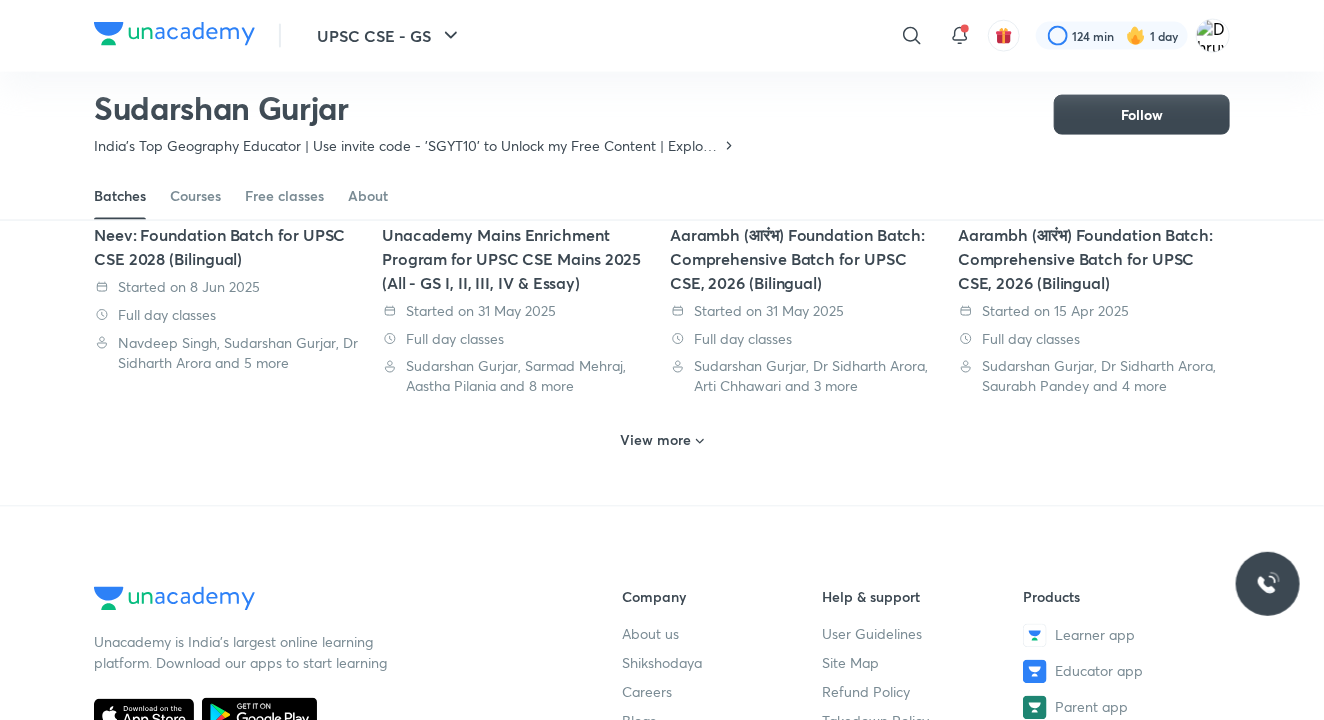 scroll, scrollTop: 1120, scrollLeft: 0, axis: vertical 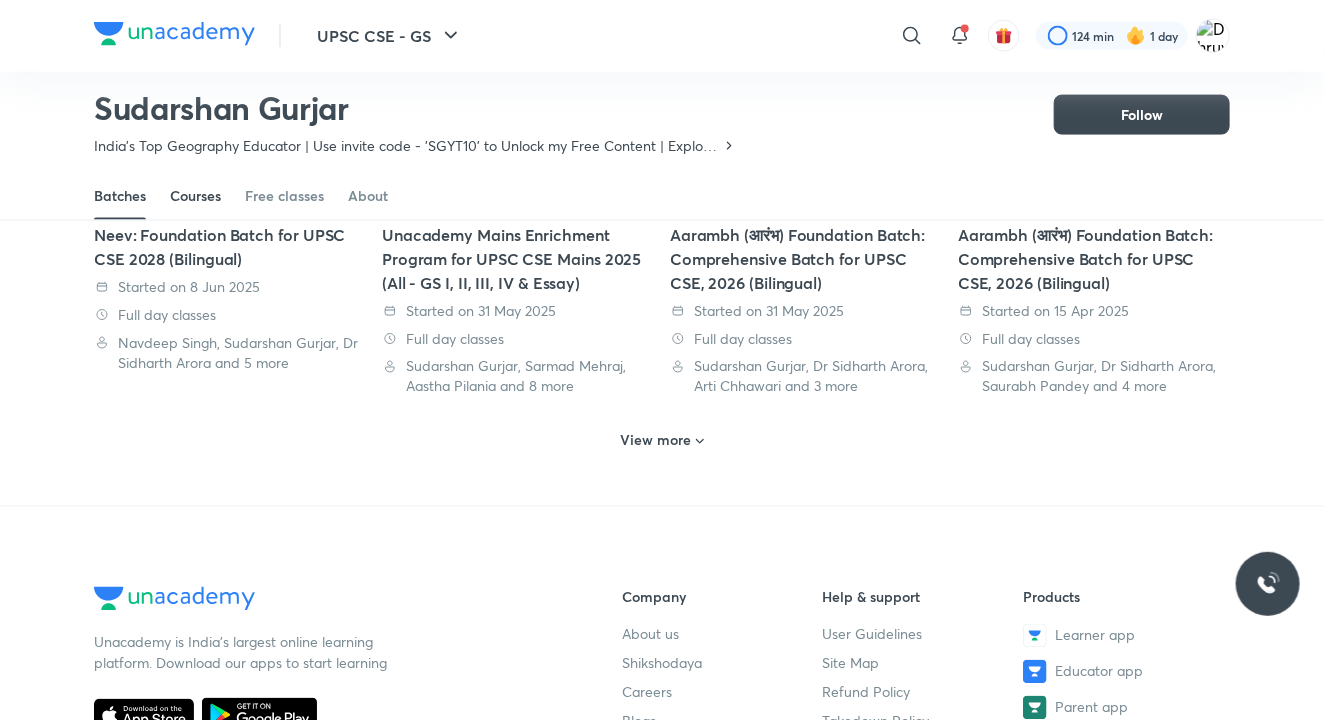 click on "Courses" at bounding box center [195, 196] 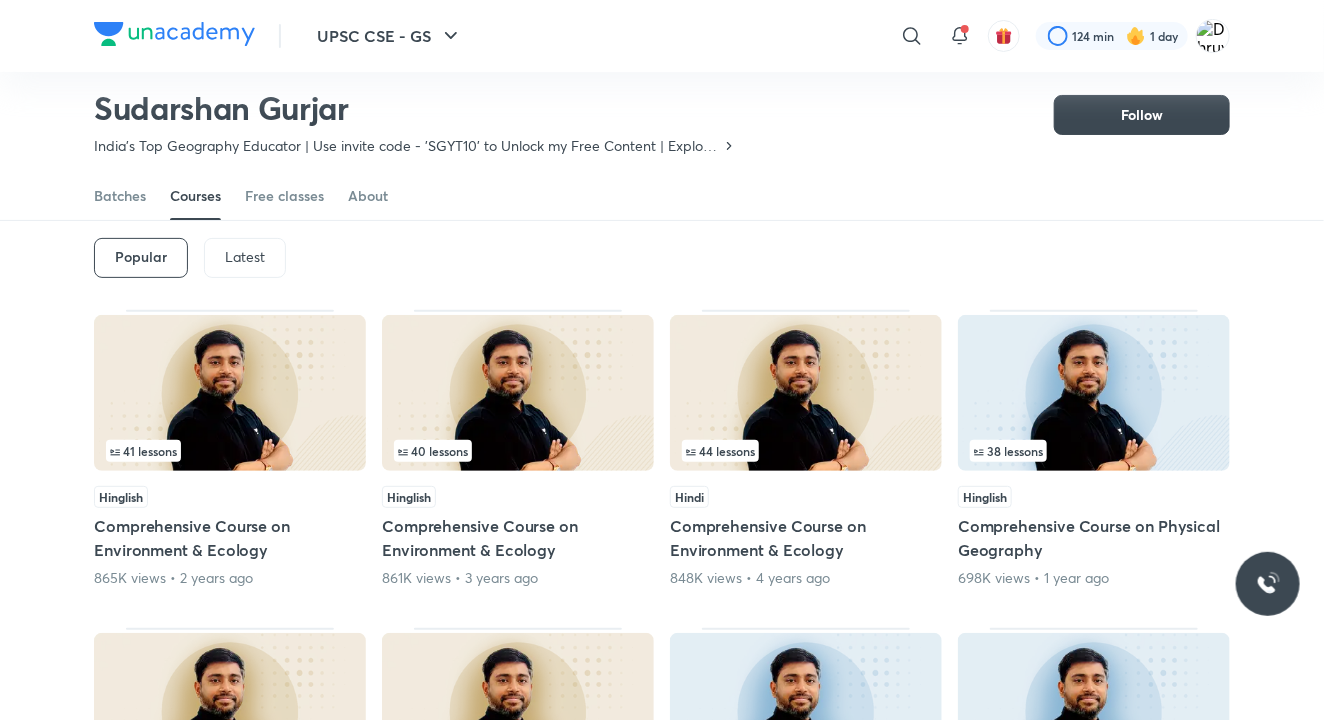 scroll, scrollTop: 90, scrollLeft: 0, axis: vertical 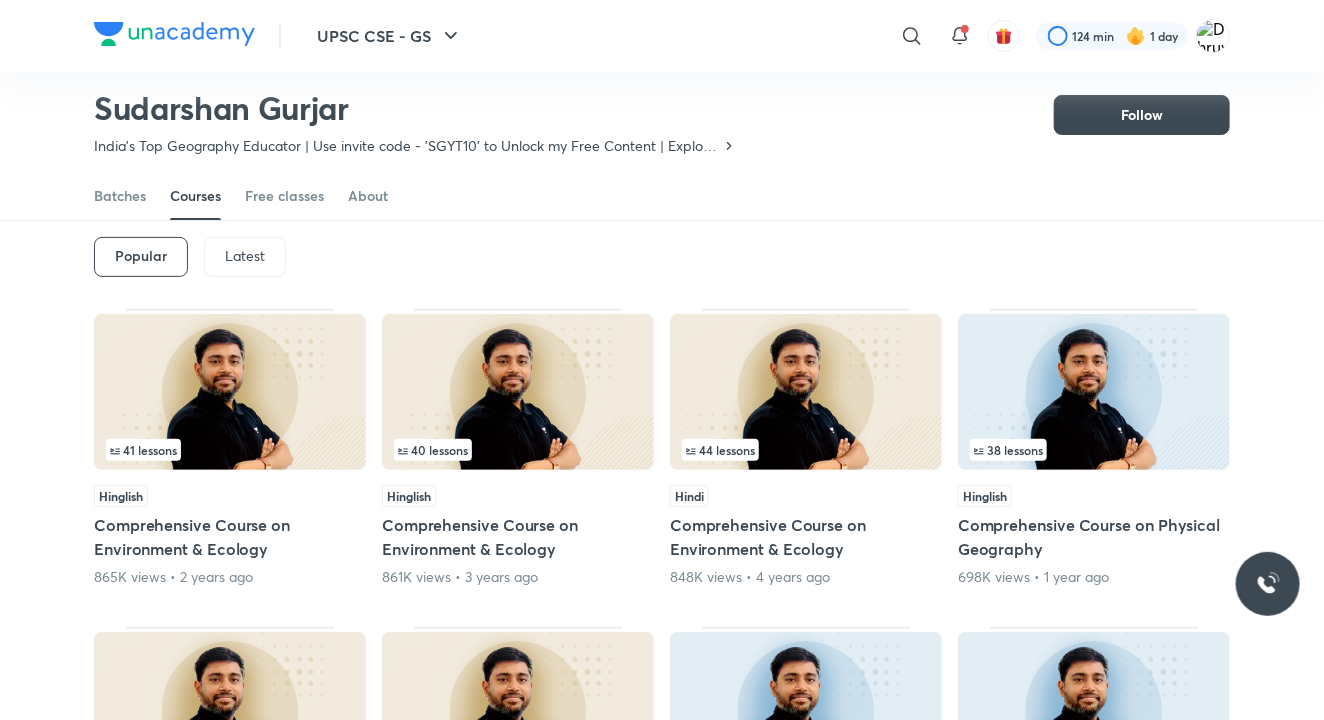 click on "Latest" at bounding box center [245, 256] 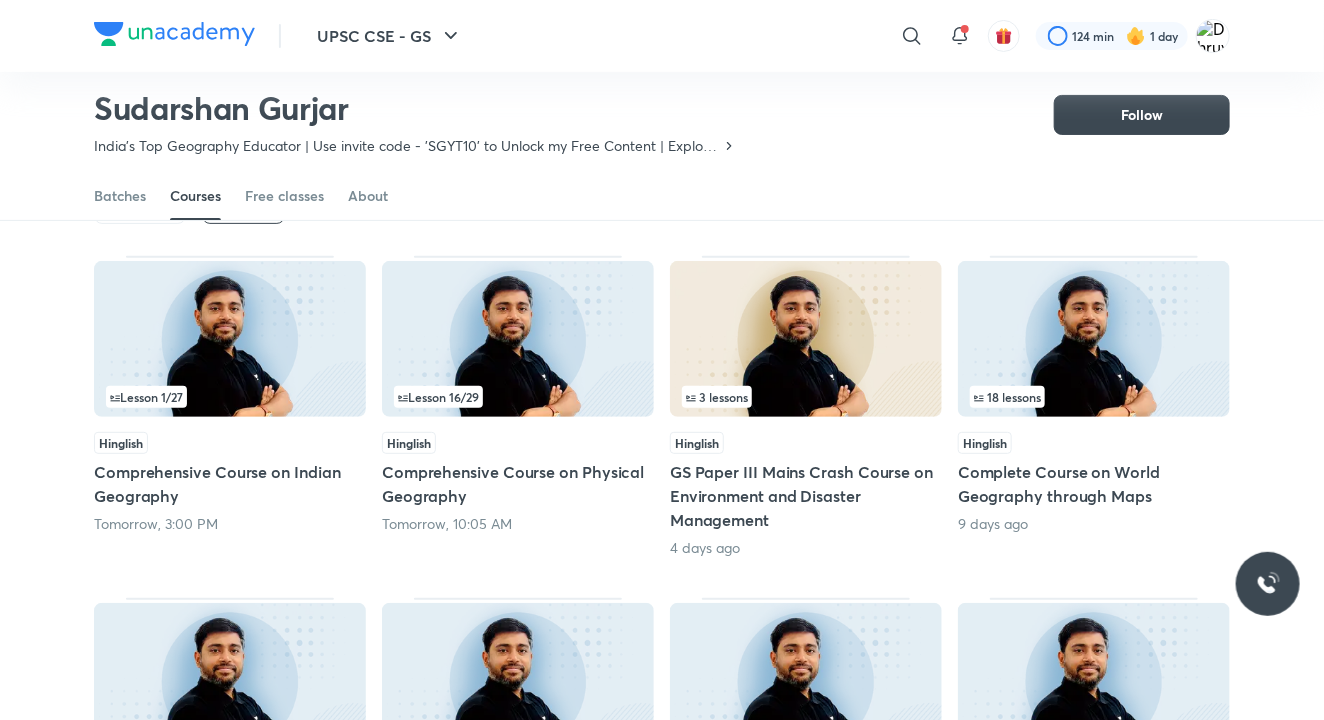 scroll, scrollTop: 154, scrollLeft: 0, axis: vertical 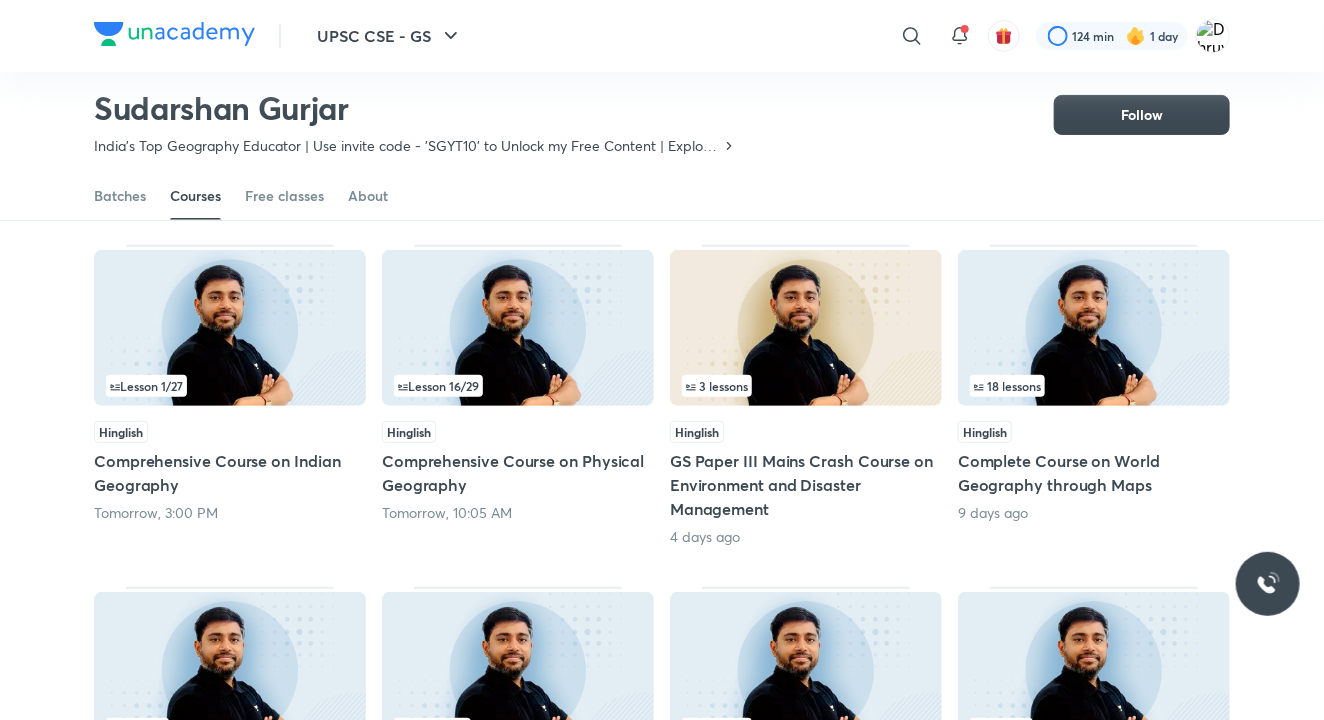 click on "Complete Course on World Geography through Maps" at bounding box center [1094, 473] 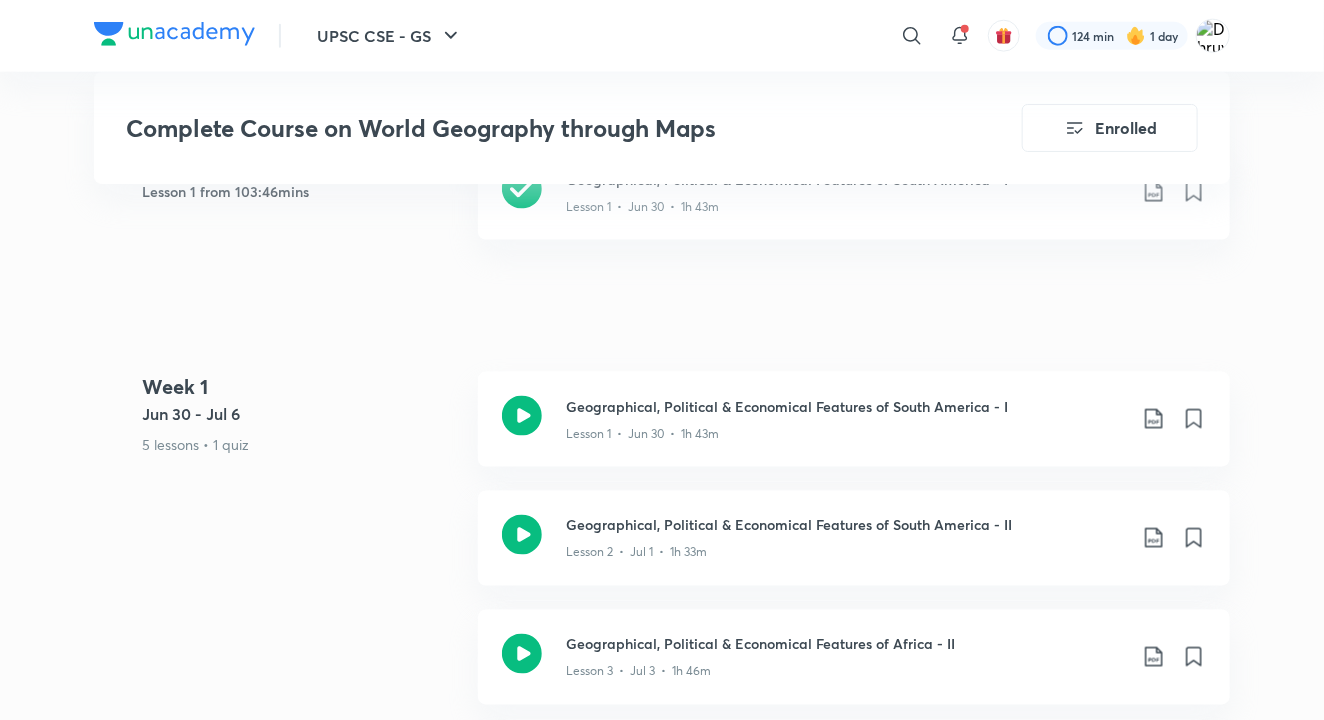 scroll, scrollTop: 995, scrollLeft: 0, axis: vertical 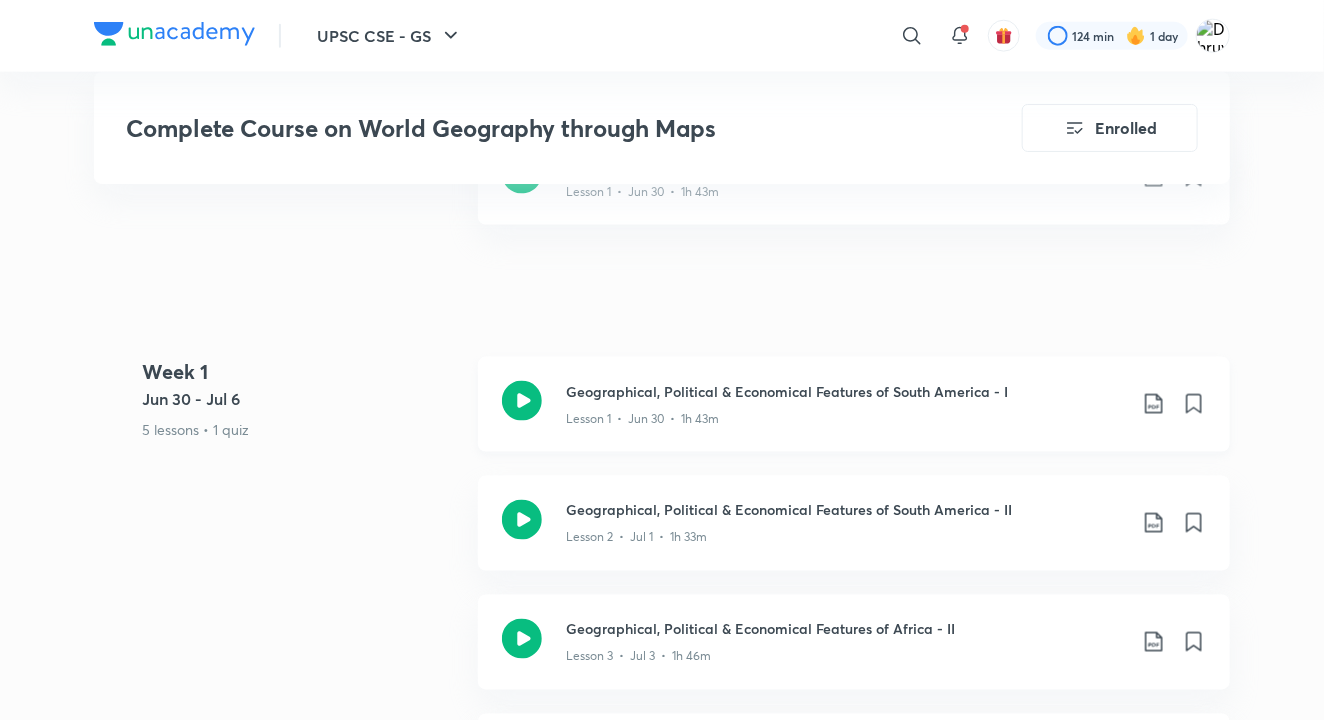 click 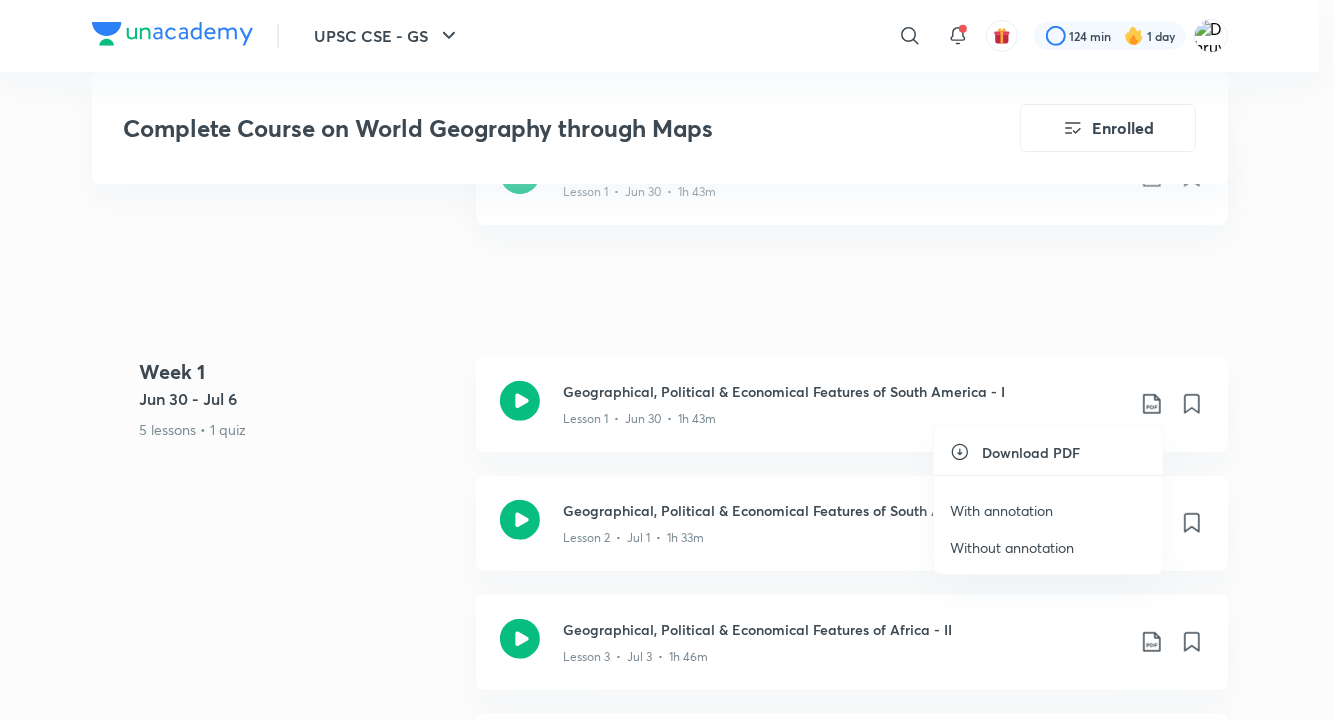click 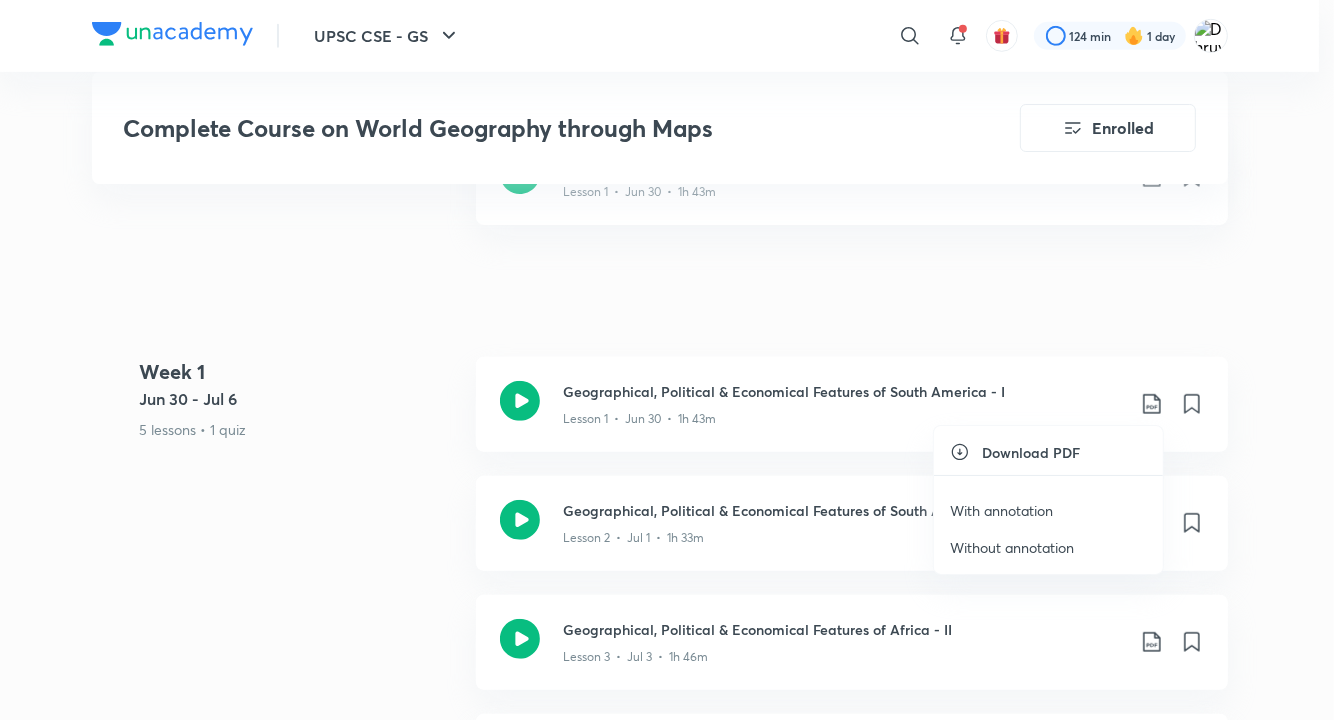 click at bounding box center [667, 360] 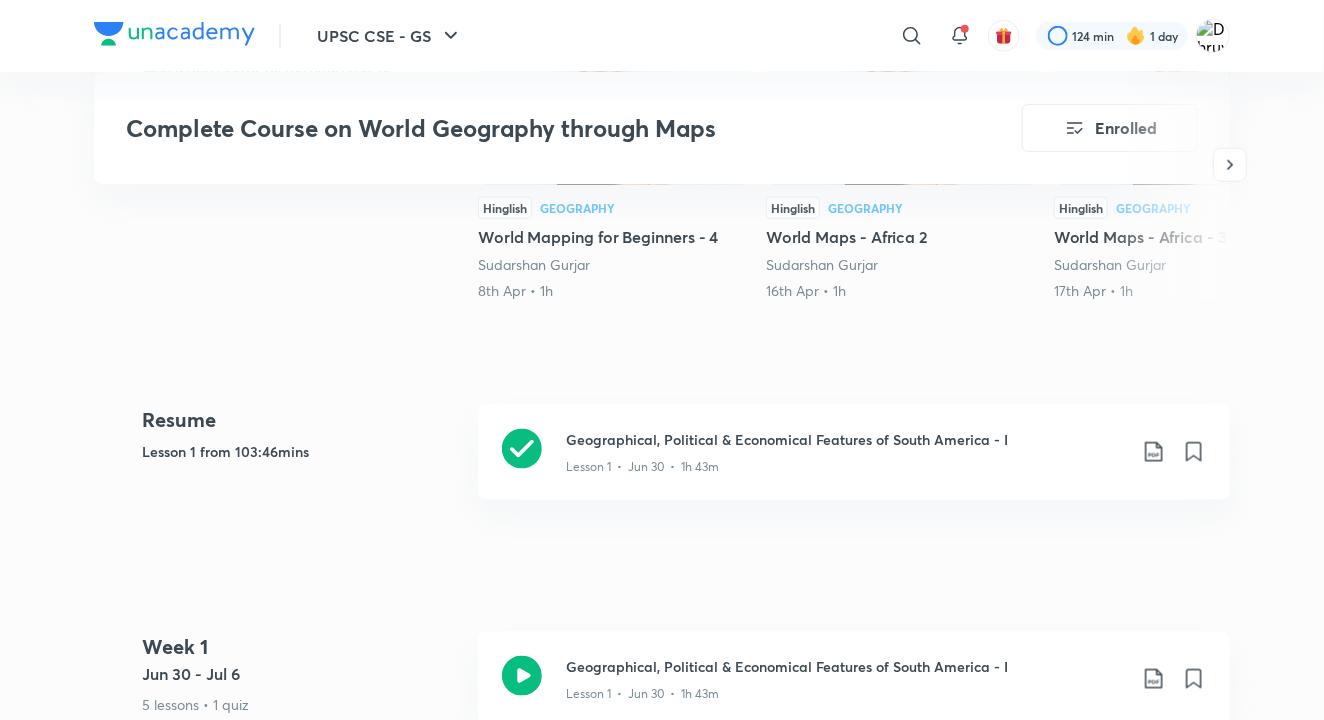 scroll, scrollTop: 728, scrollLeft: 0, axis: vertical 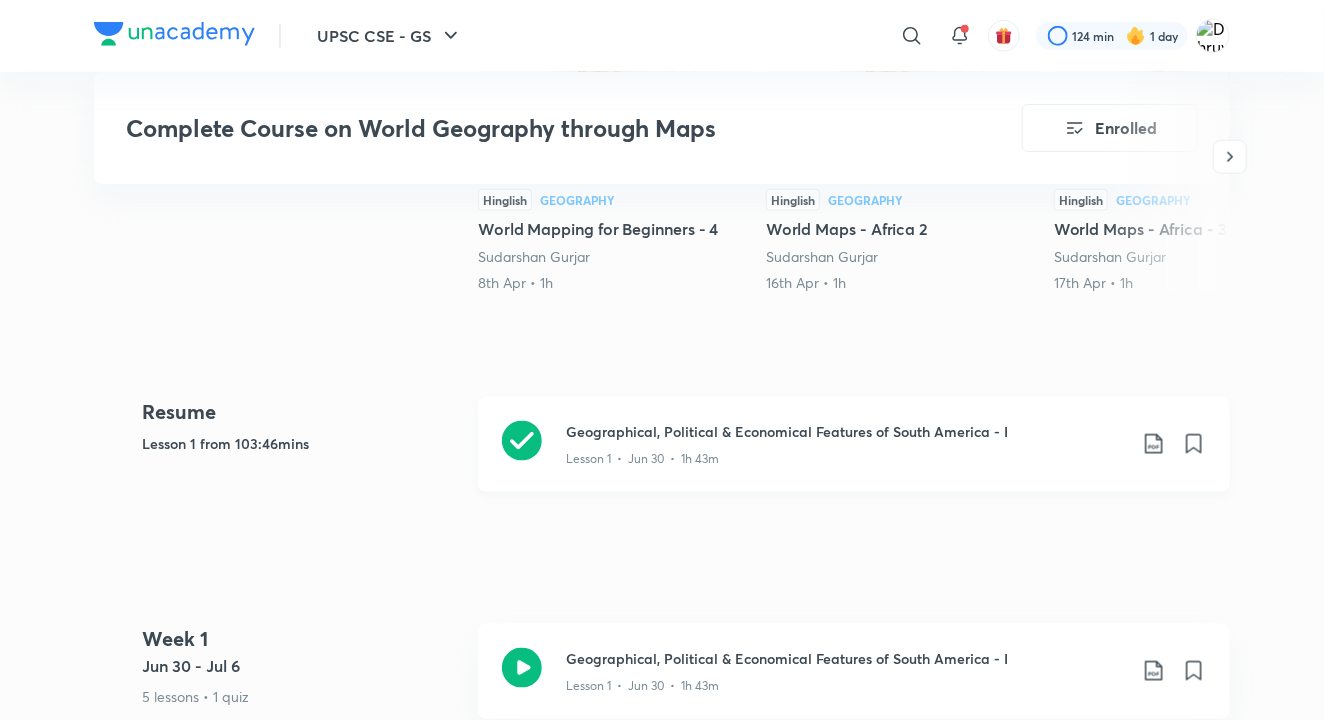 click 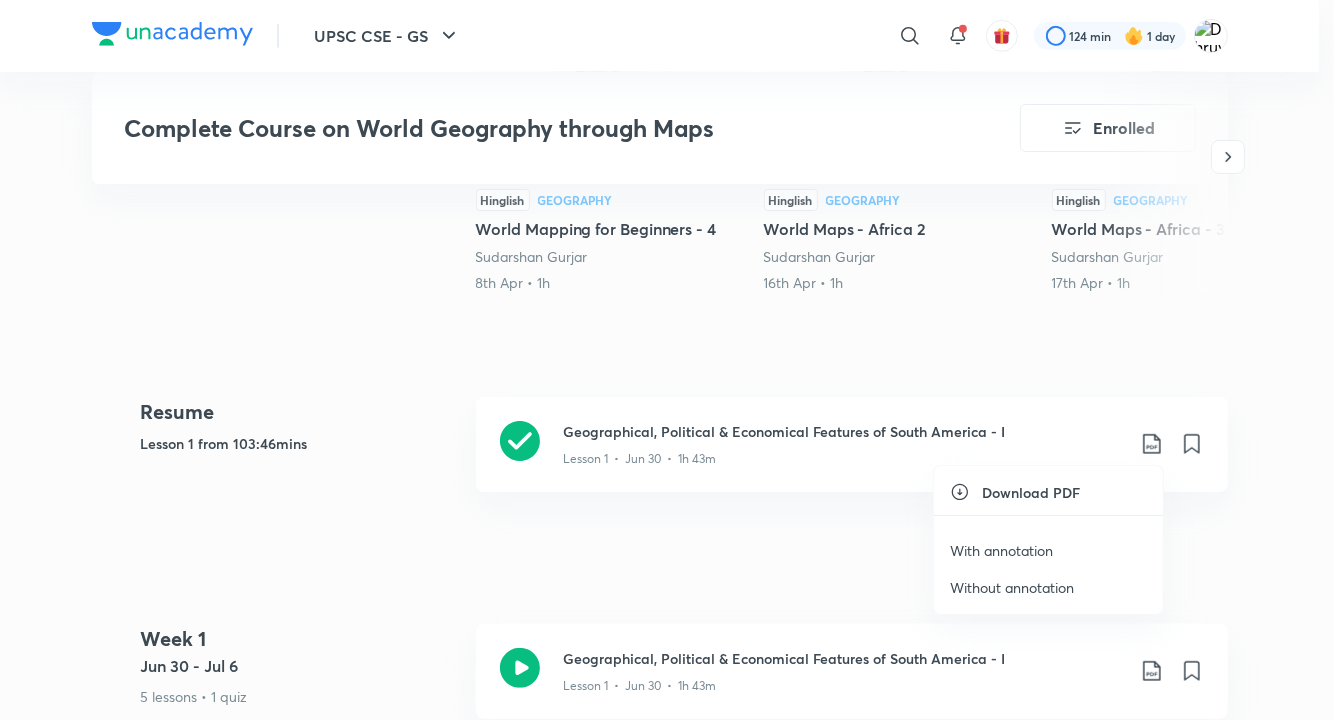 click on "With annotation" at bounding box center [1001, 550] 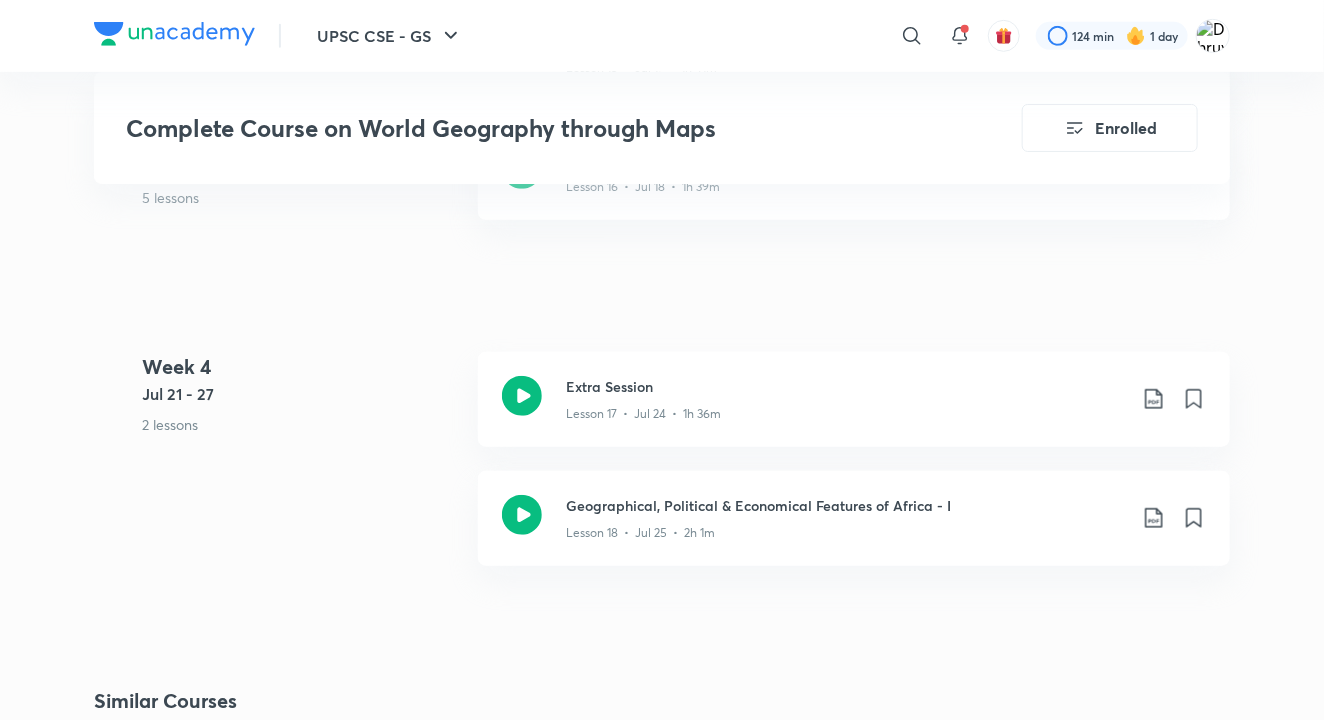 scroll, scrollTop: 3464, scrollLeft: 0, axis: vertical 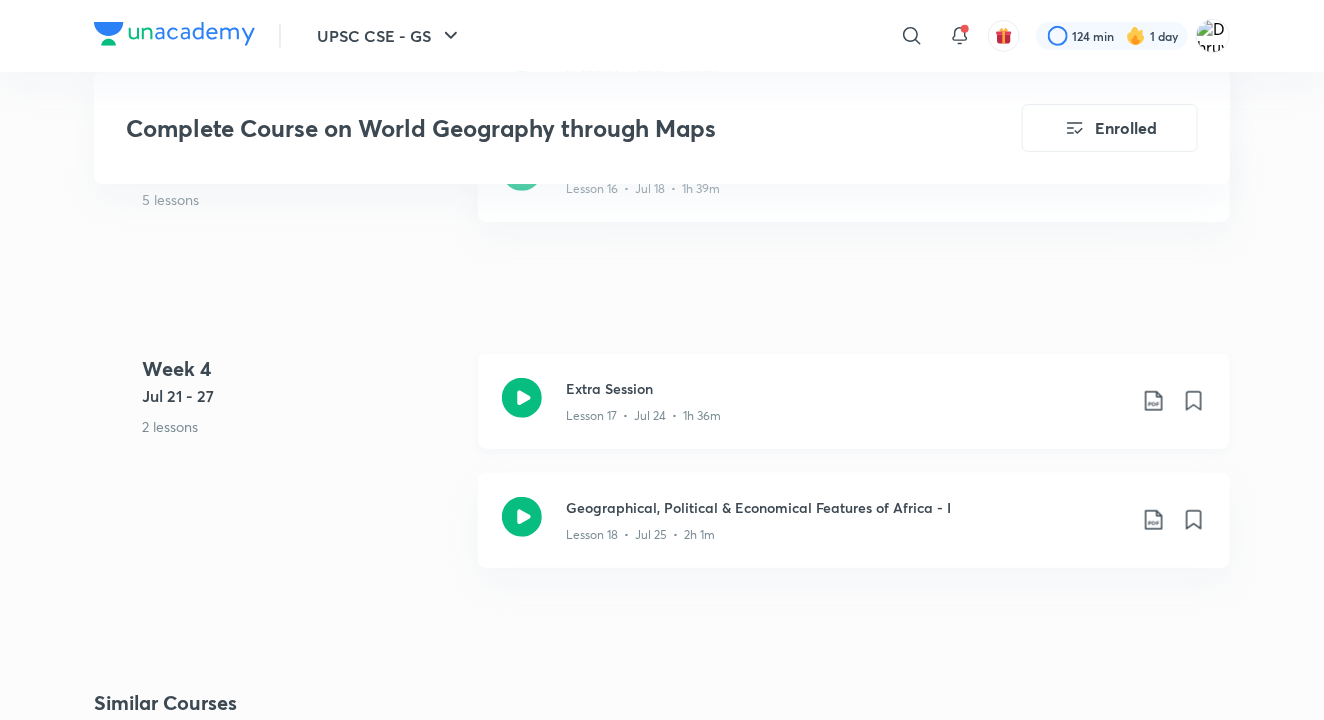 click 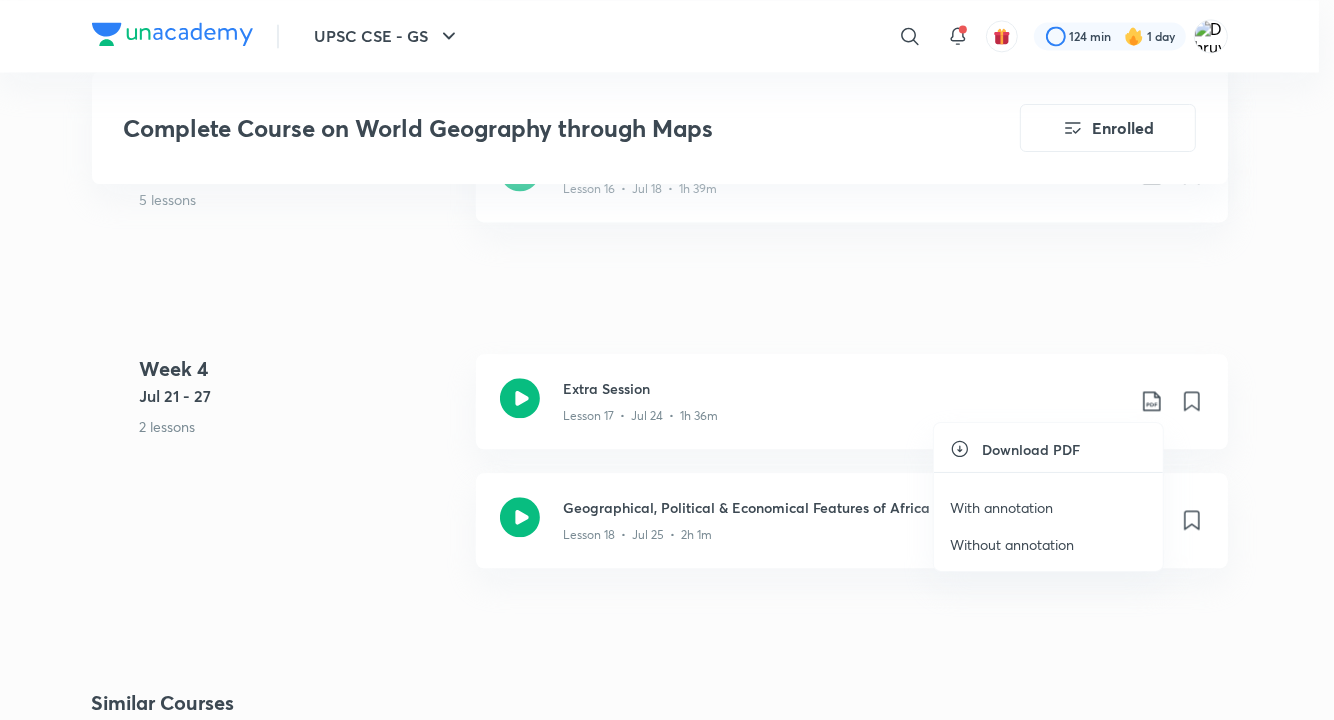 click on "With annotation" at bounding box center (1001, 507) 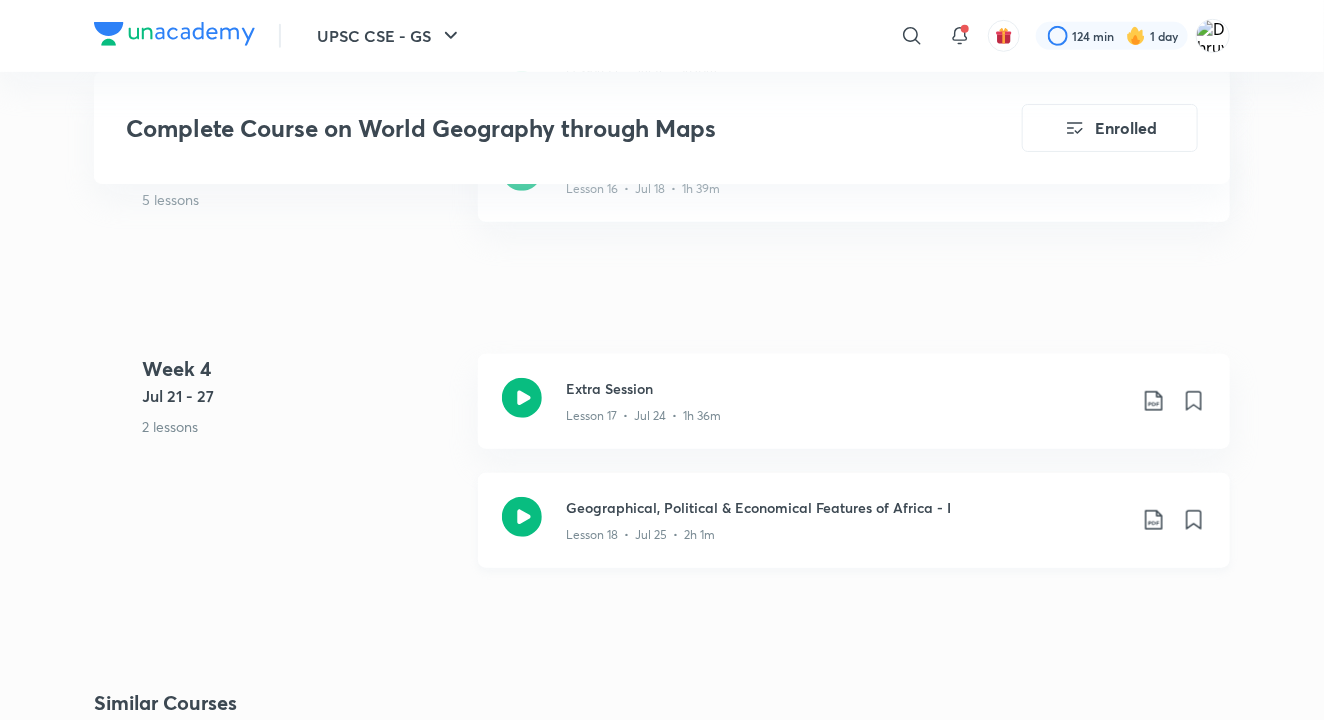 click 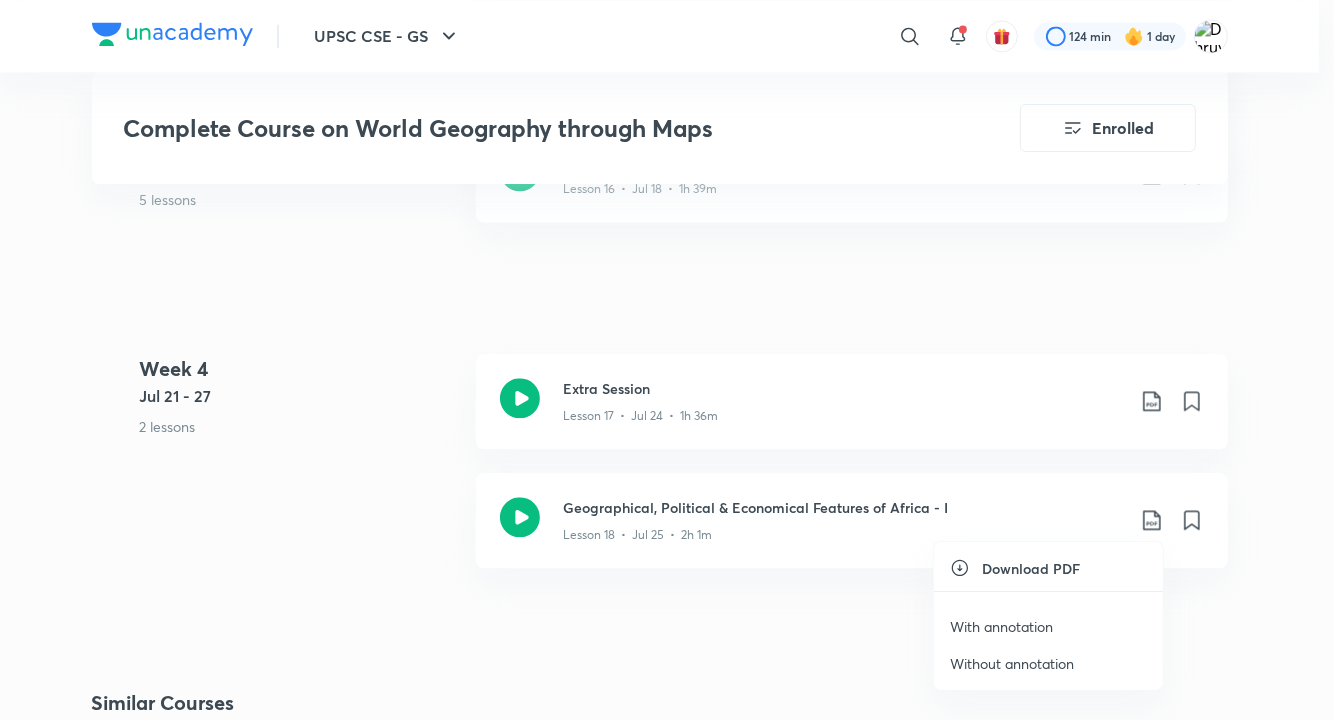 click on "With annotation" at bounding box center (1001, 626) 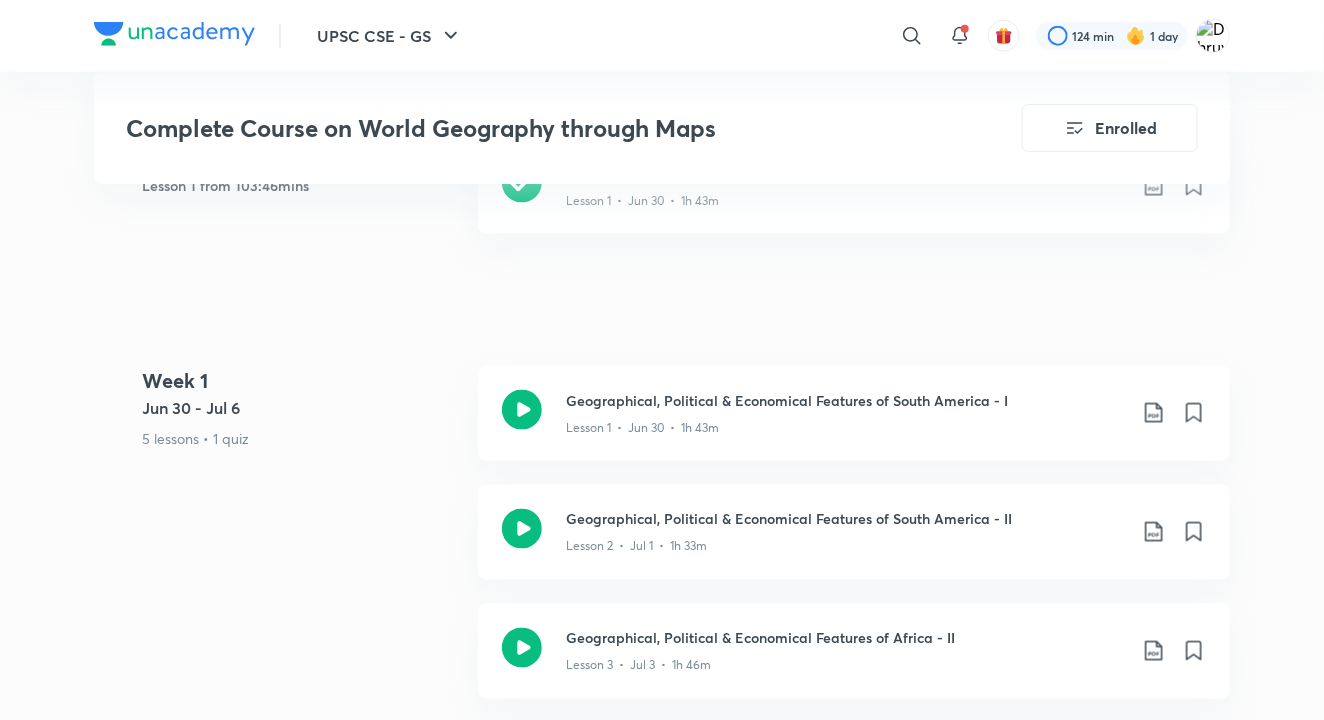 scroll, scrollTop: 987, scrollLeft: 0, axis: vertical 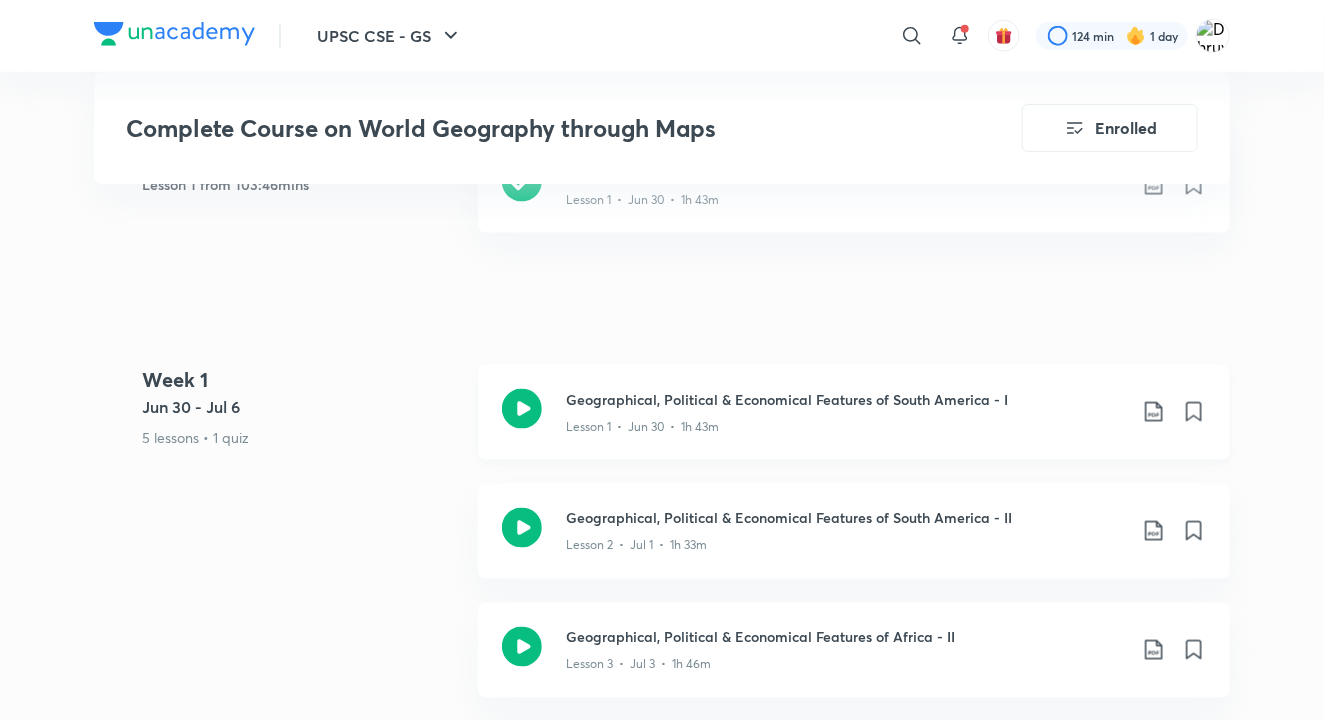 click 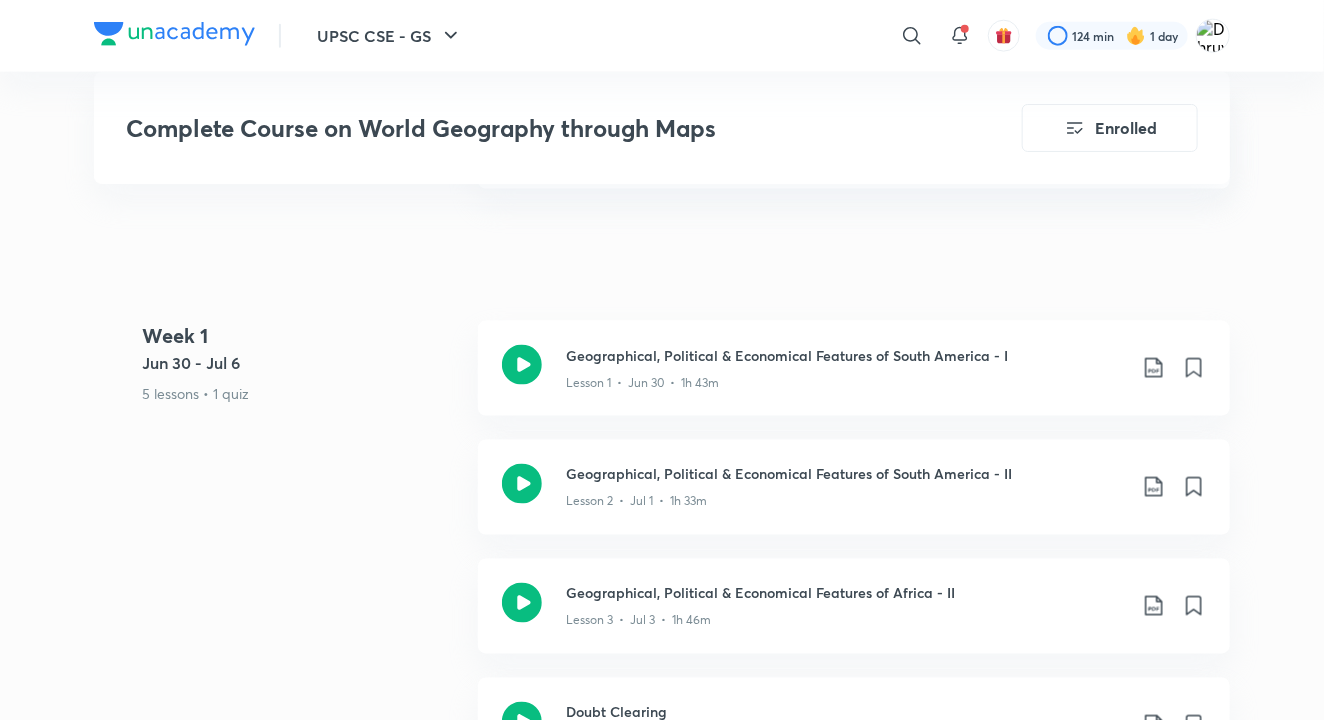 scroll, scrollTop: 1032, scrollLeft: 0, axis: vertical 